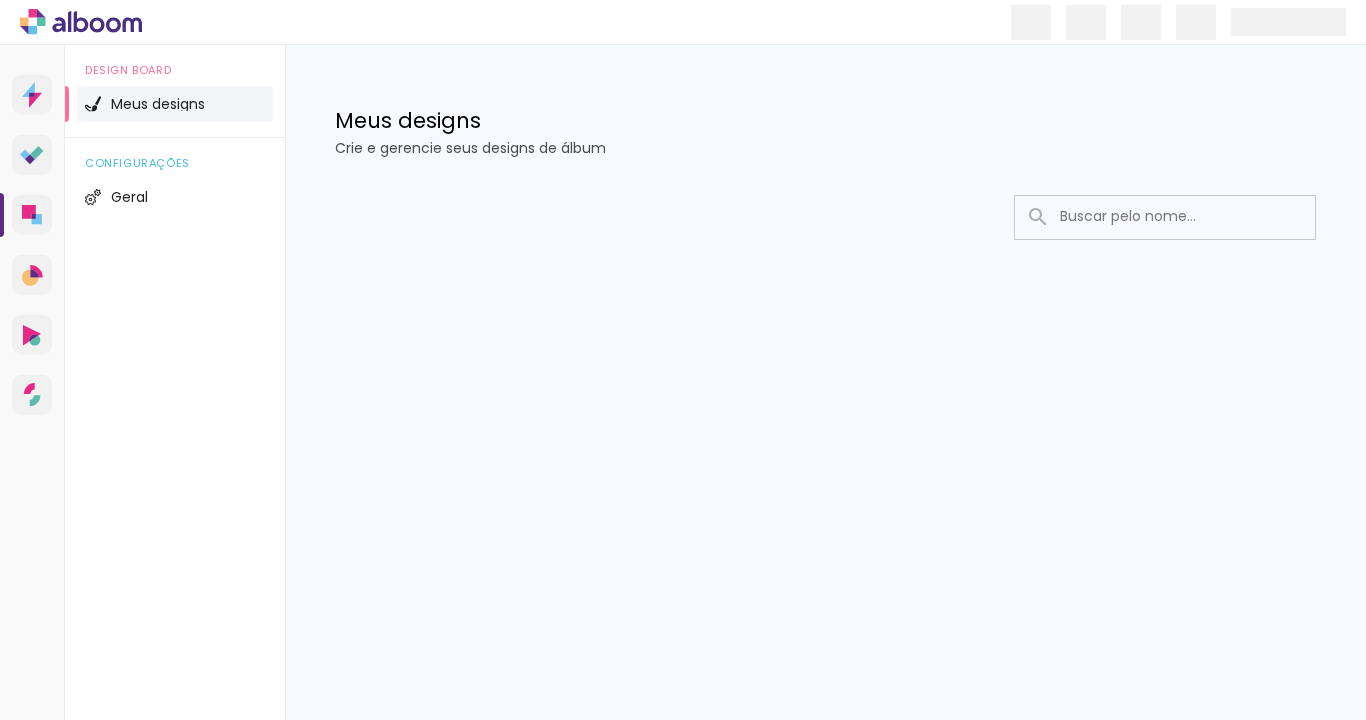 scroll, scrollTop: 0, scrollLeft: 0, axis: both 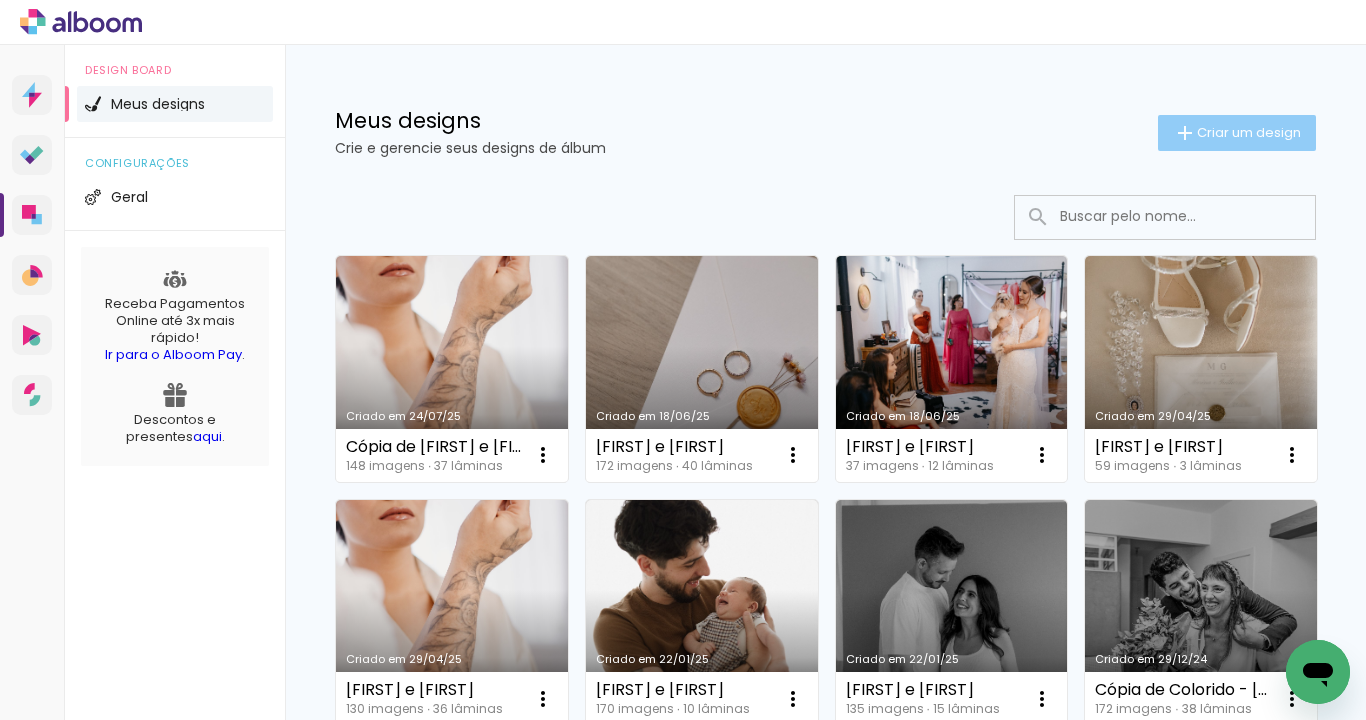 click on "Criar um design" 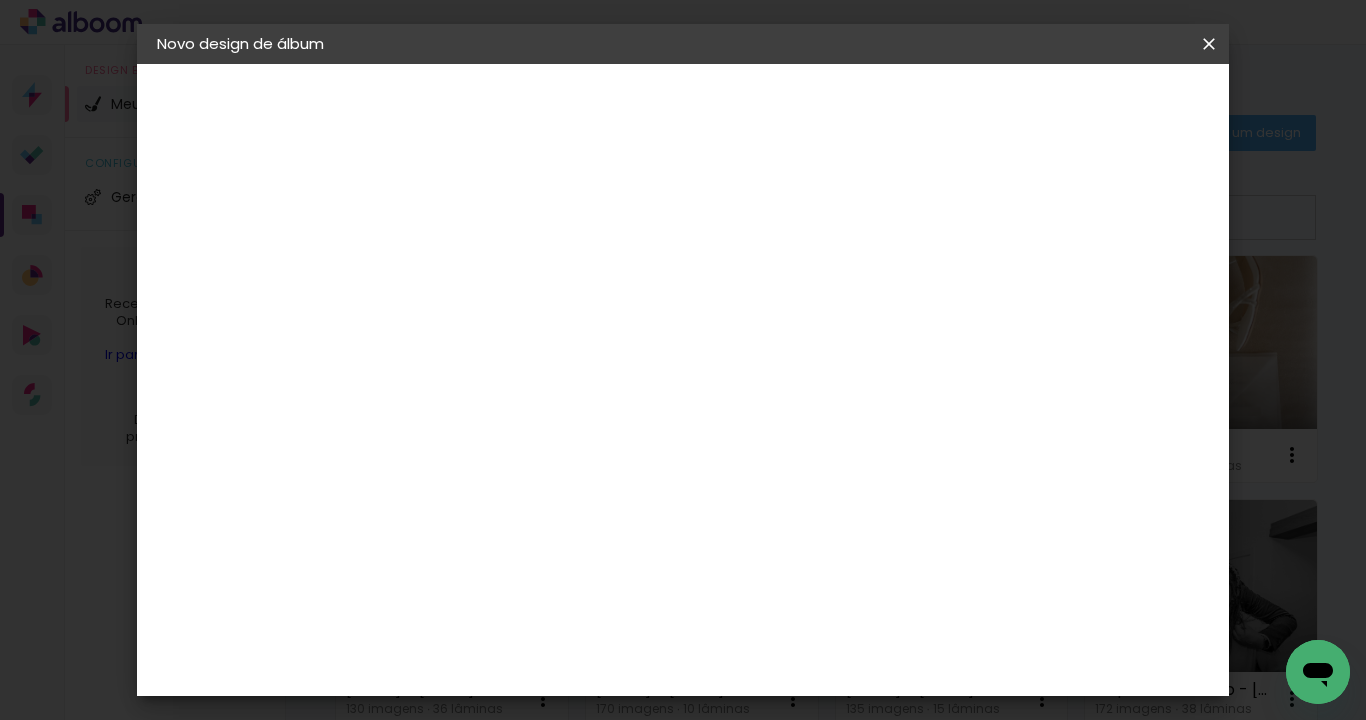 click at bounding box center (484, 268) 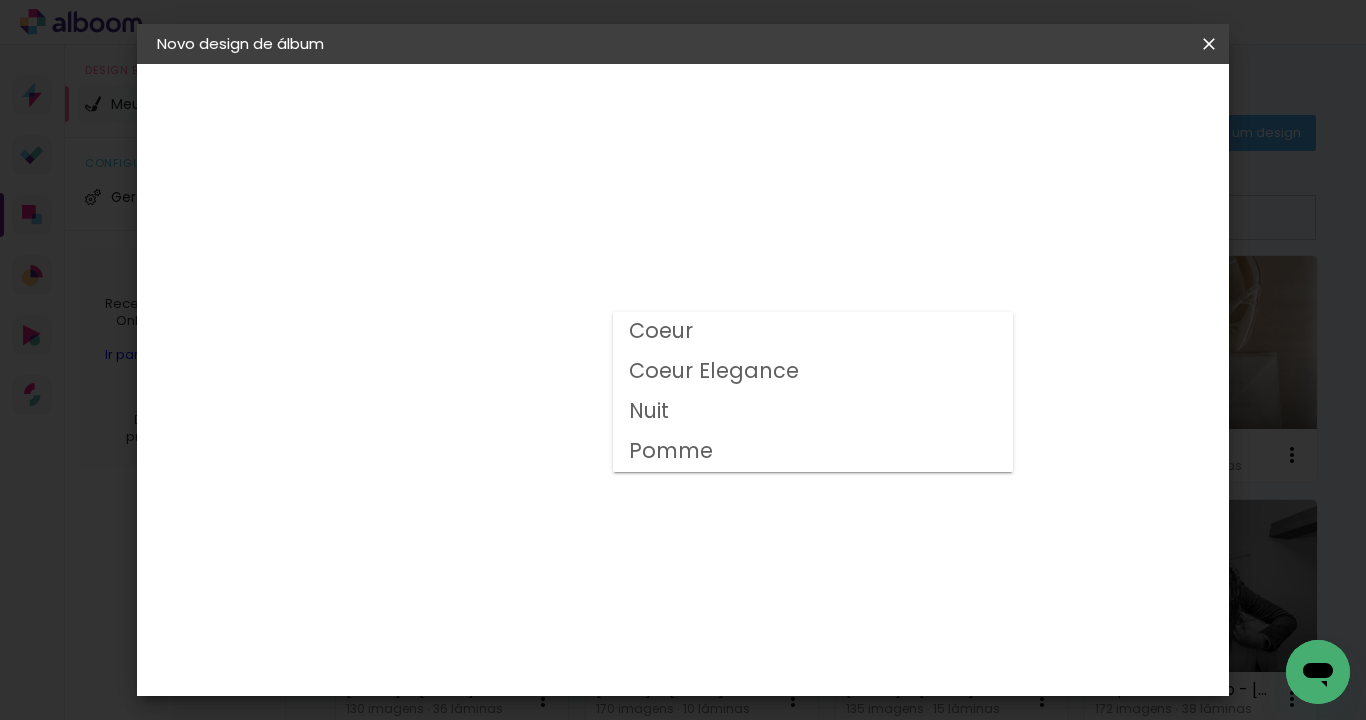 click on "Coeur" at bounding box center (813, 332) 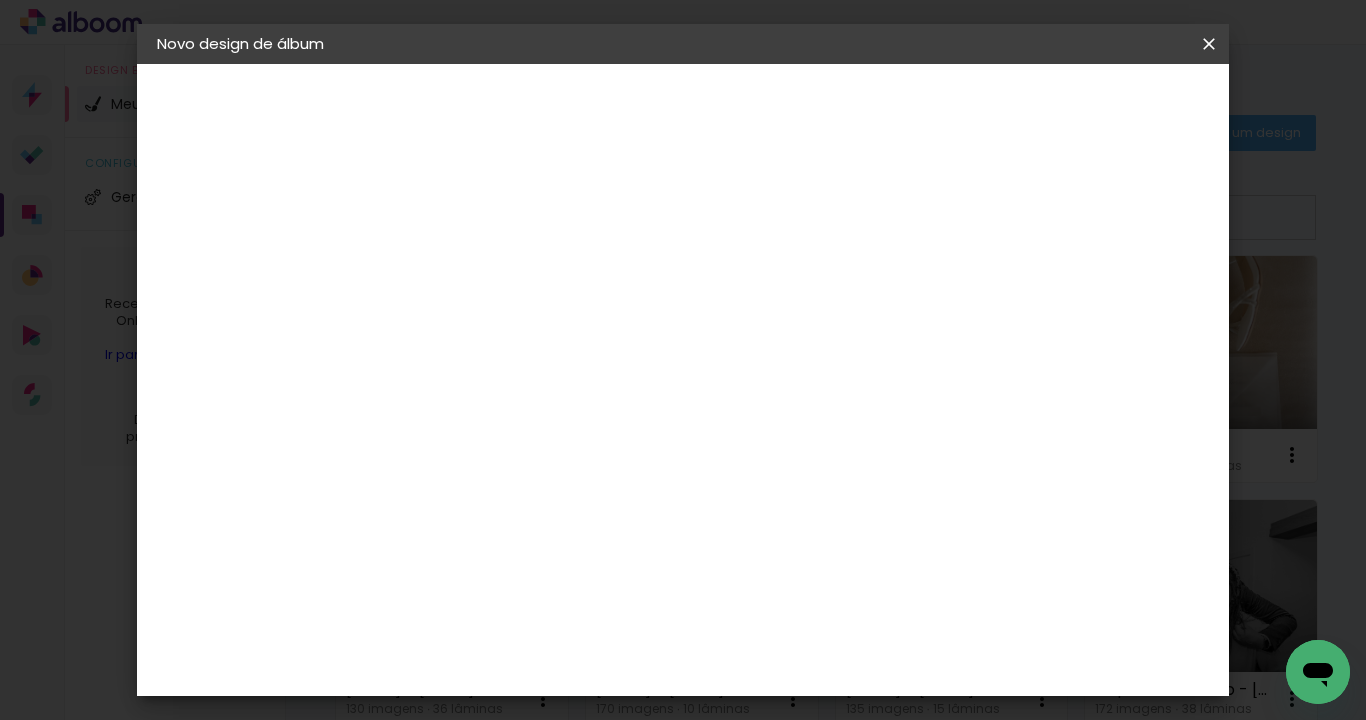 scroll, scrollTop: 264, scrollLeft: 0, axis: vertical 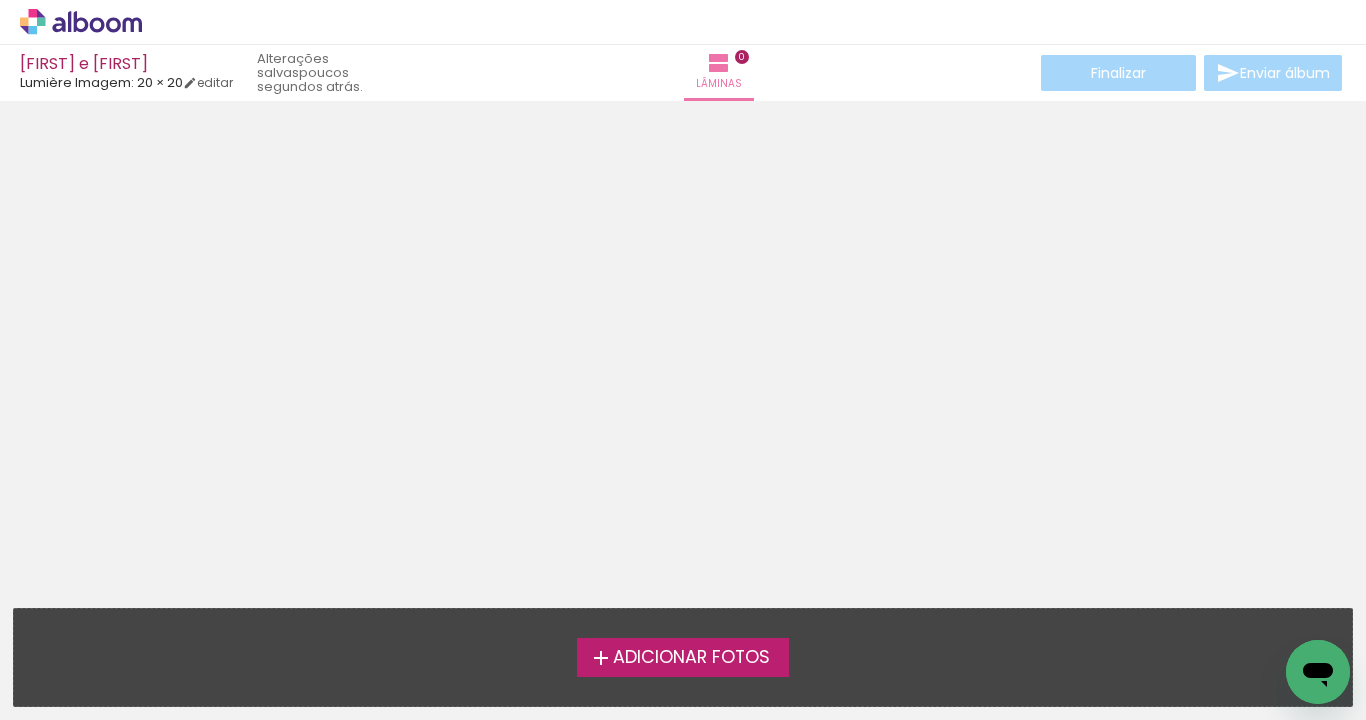 click on "Adicionar Fotos" at bounding box center [691, 658] 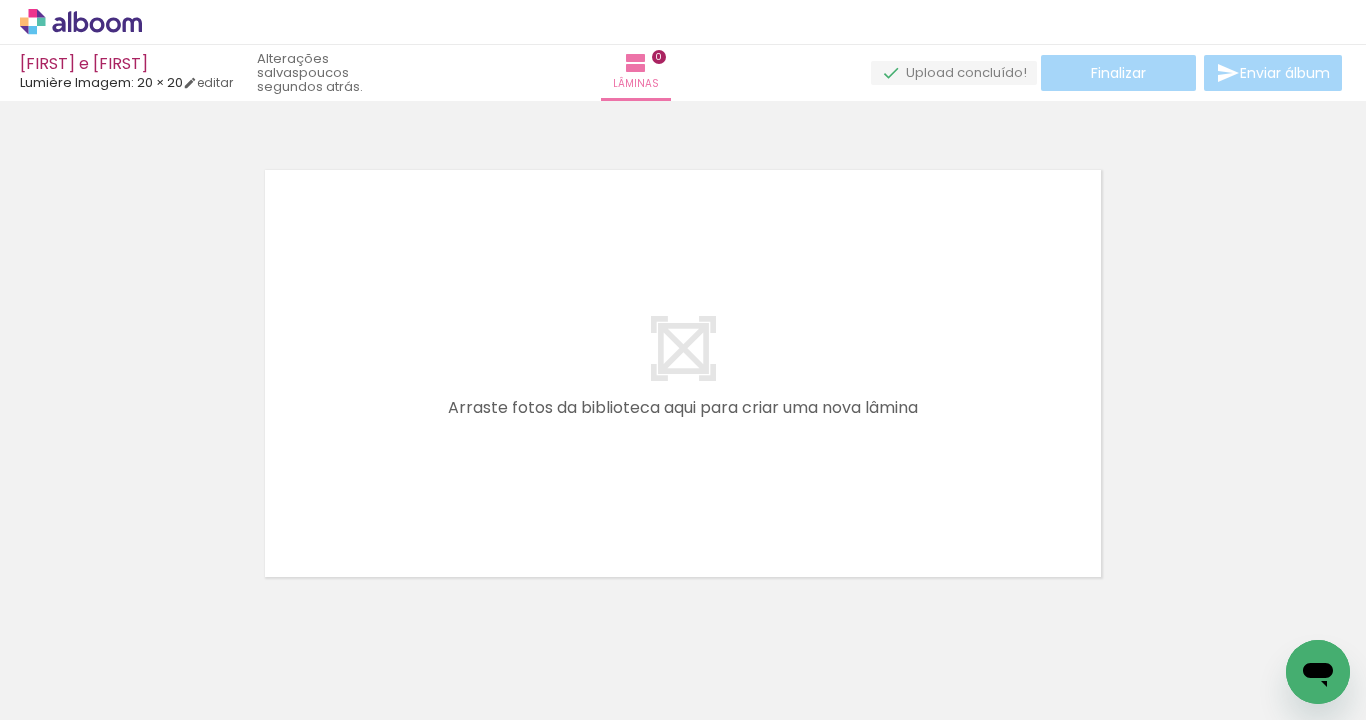 scroll, scrollTop: 25, scrollLeft: 0, axis: vertical 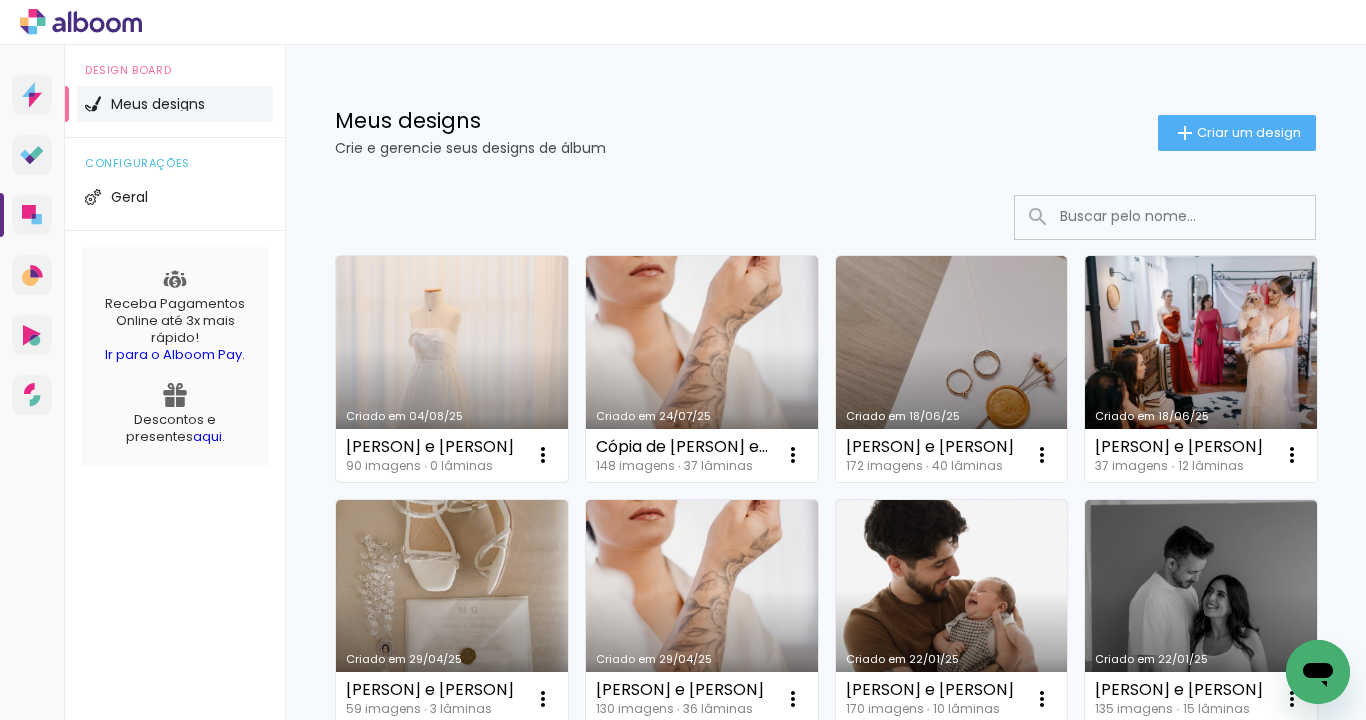 click on "Criado em 04/08/25" at bounding box center [452, 369] 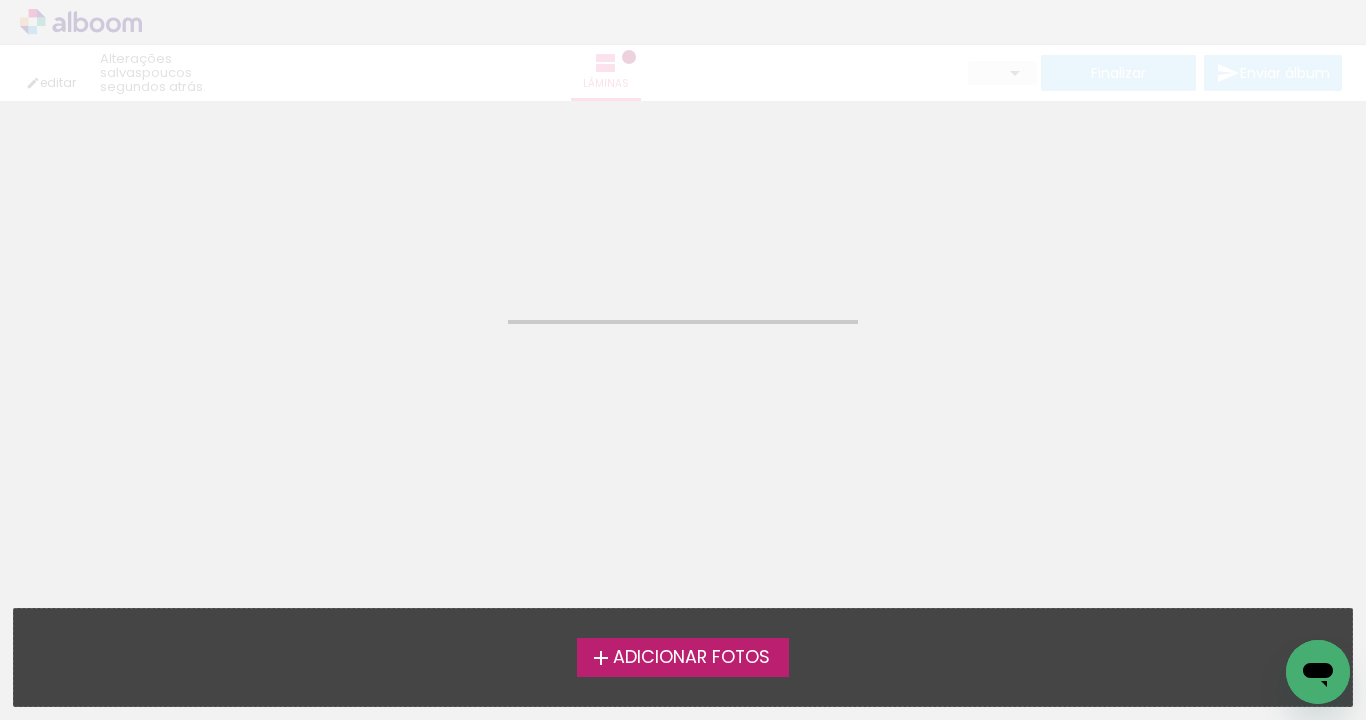 click on "Confirmar Cancelar" 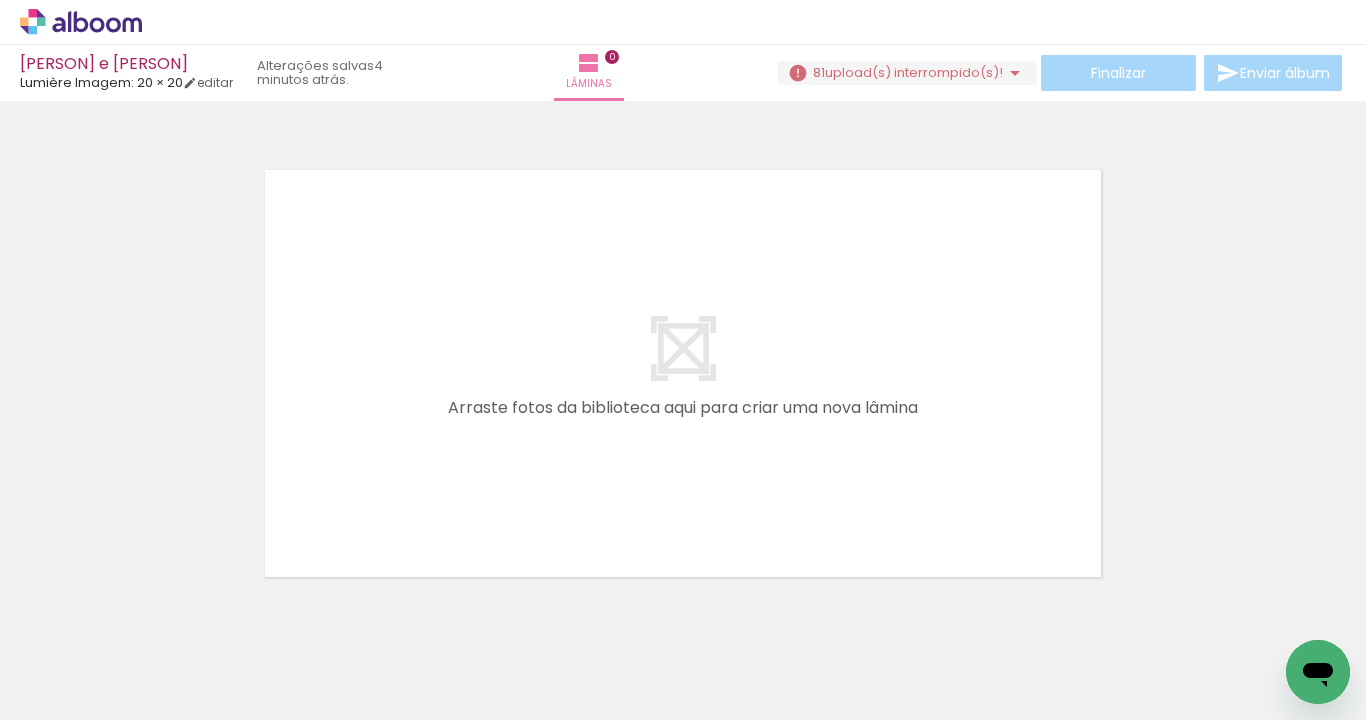 click on "upload(s) interrompido(s)!" at bounding box center (914, 72) 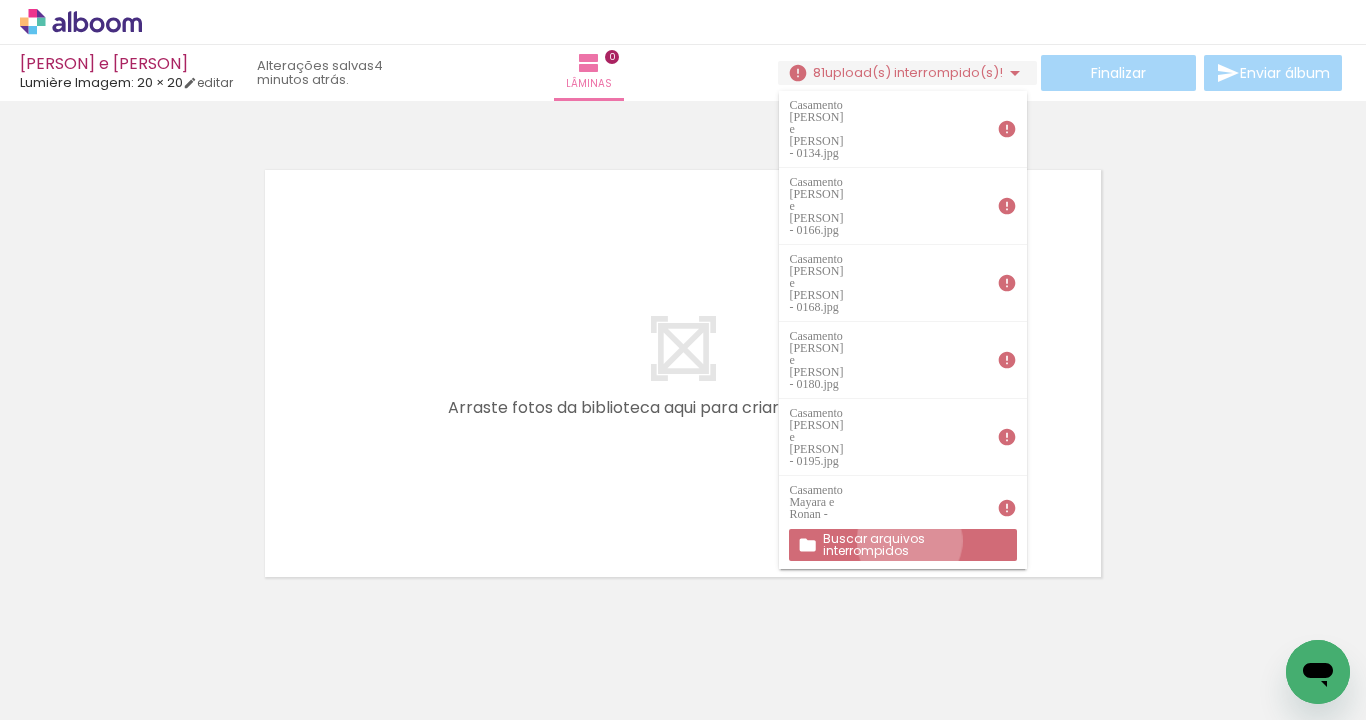 click on "Buscar arquivos interrompidos" at bounding box center [0, 0] 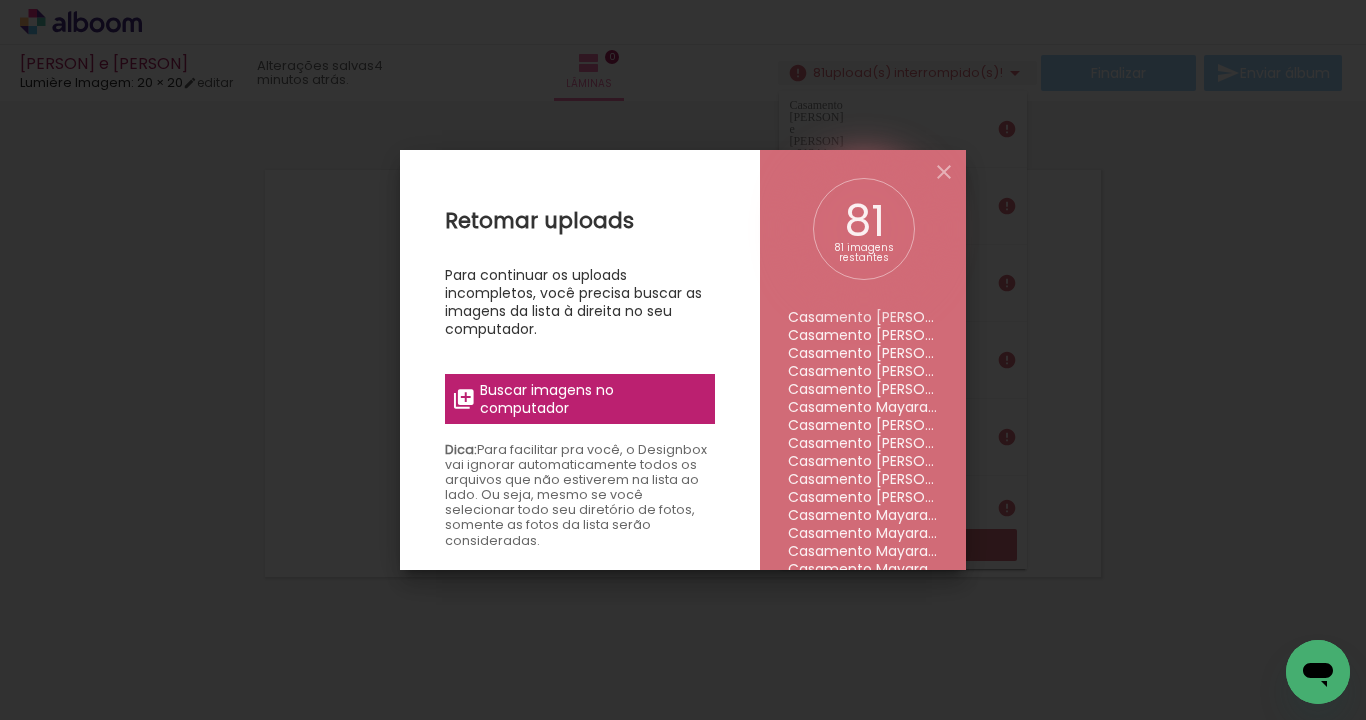 click on "Buscar imagens no computador" at bounding box center (591, 399) 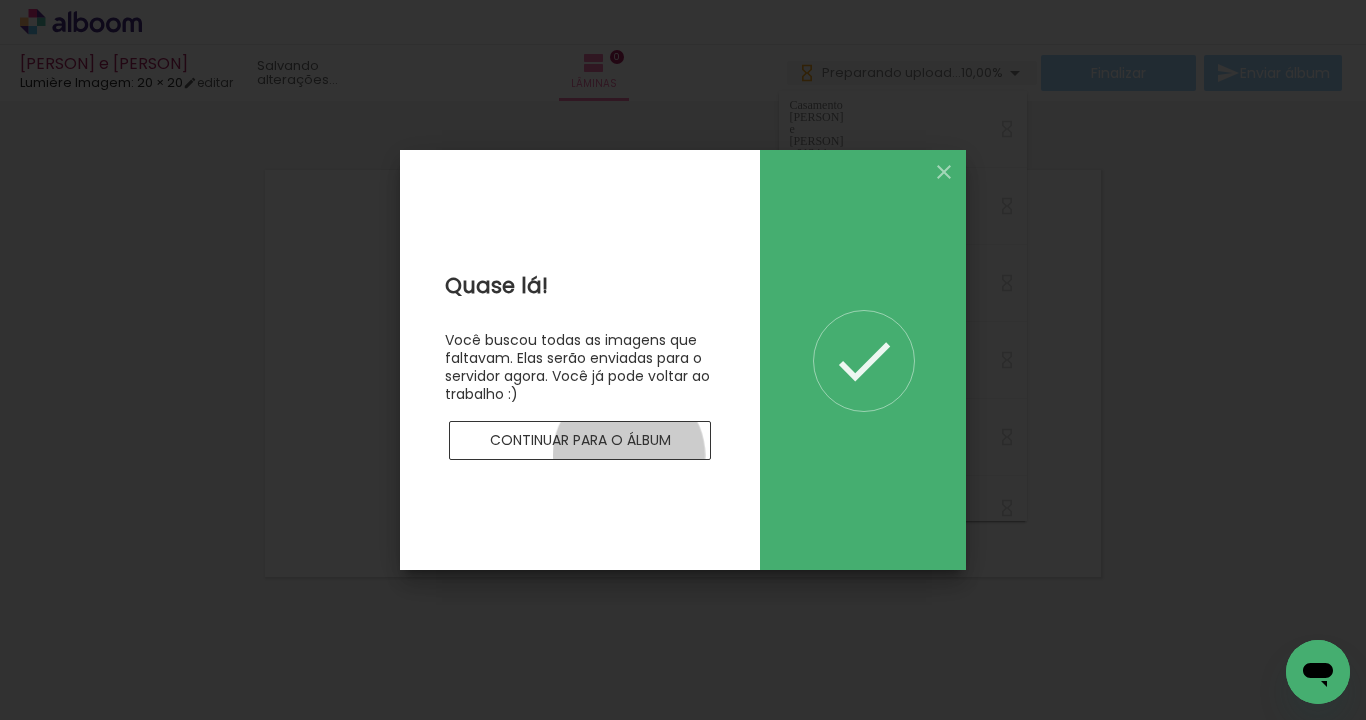 click on "Continuar para o álbum" at bounding box center (580, 441) 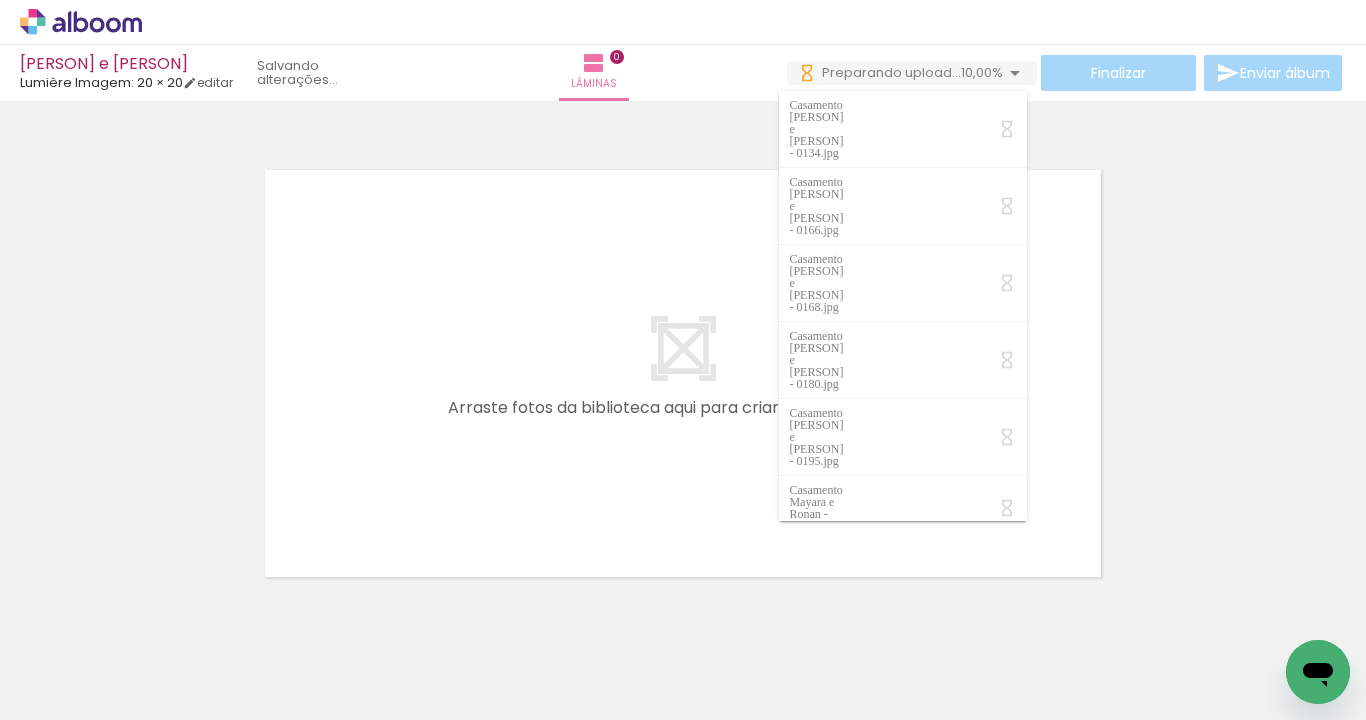 click at bounding box center [683, 348] 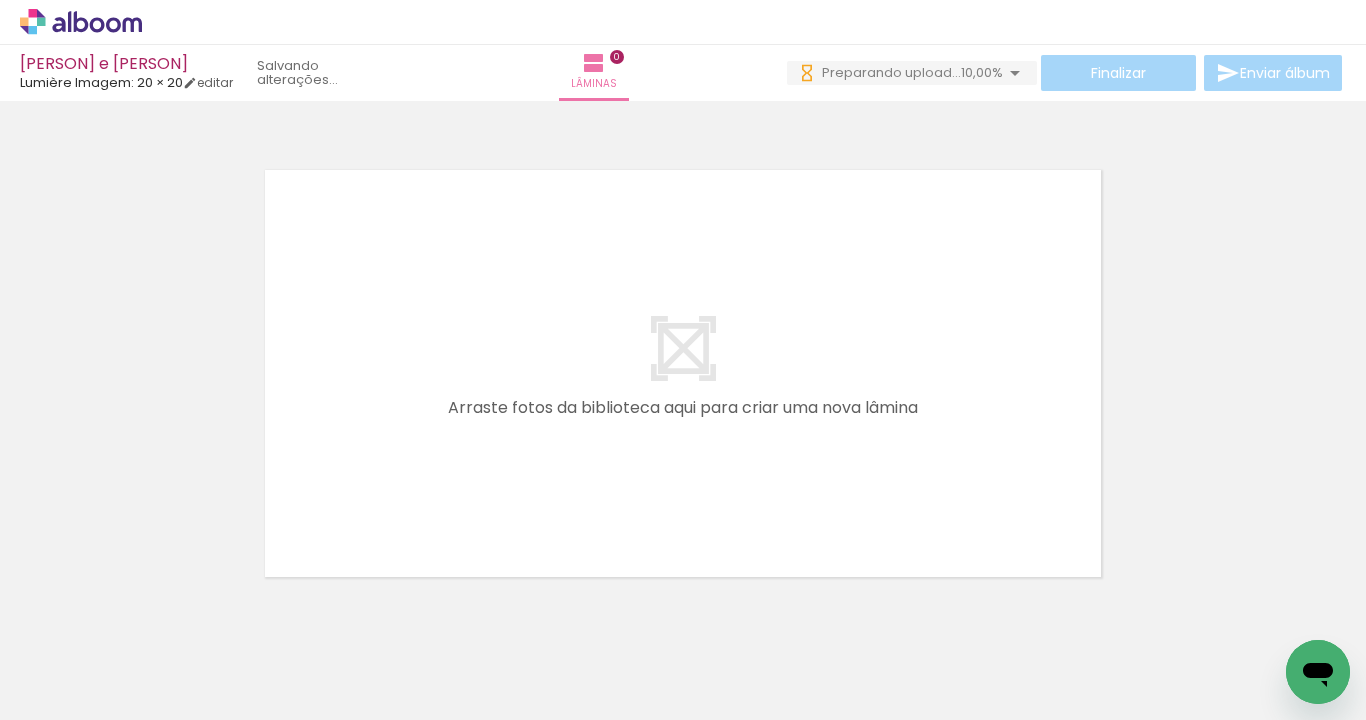 scroll, scrollTop: 0, scrollLeft: 0, axis: both 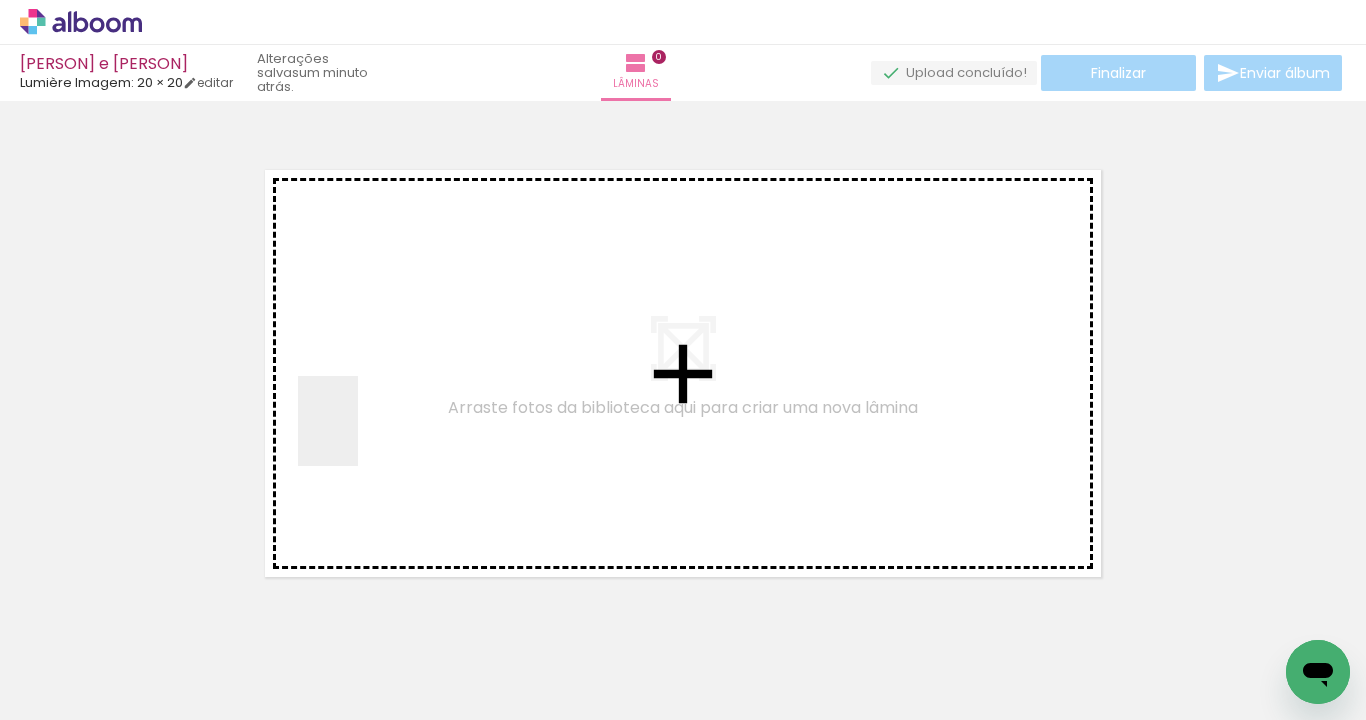 drag, startPoint x: 213, startPoint y: 652, endPoint x: 358, endPoint y: 436, distance: 260.15573 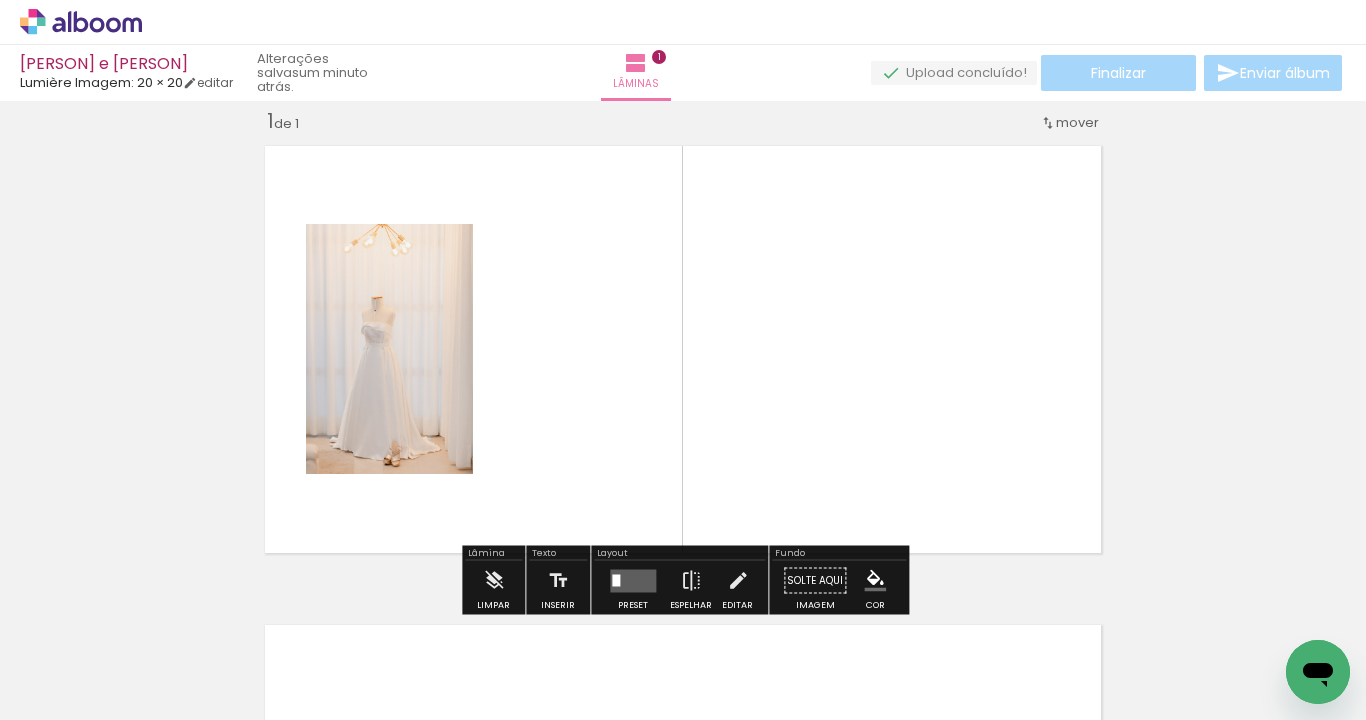 scroll, scrollTop: 25, scrollLeft: 0, axis: vertical 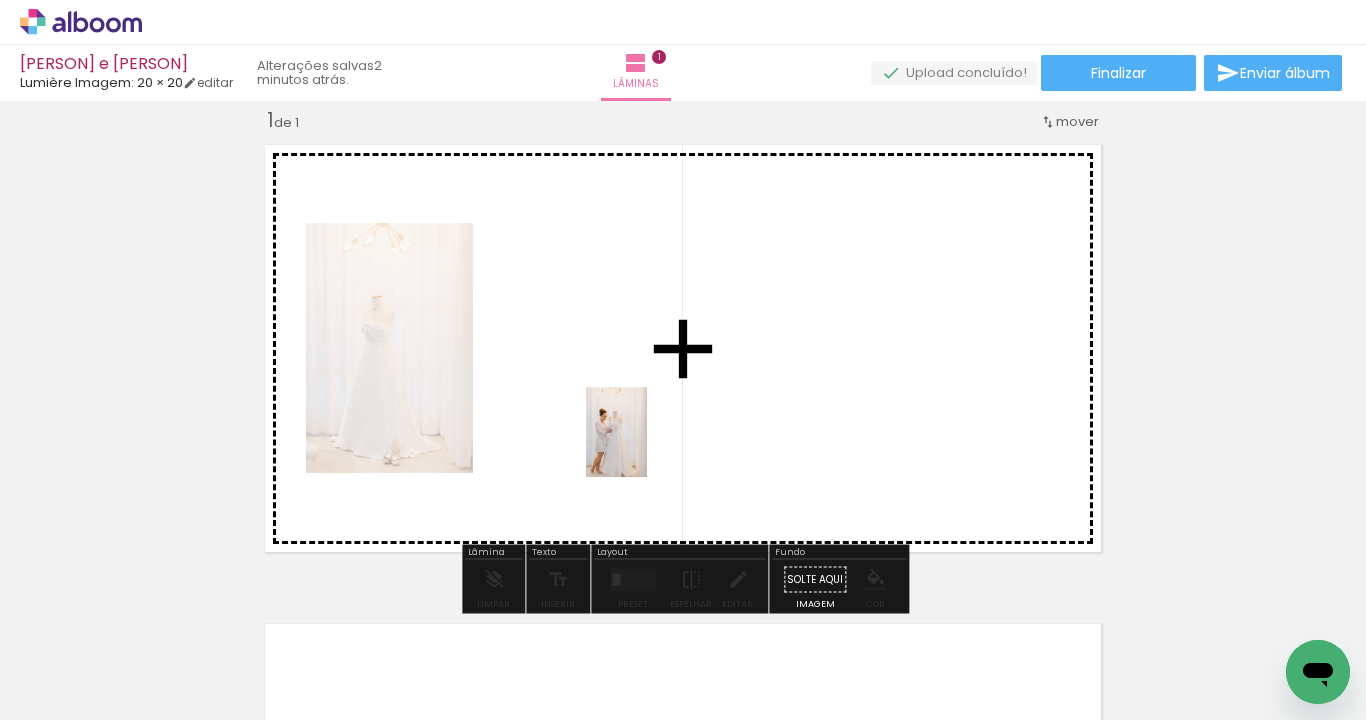 drag, startPoint x: 1114, startPoint y: 675, endPoint x: 642, endPoint y: 446, distance: 524.6189 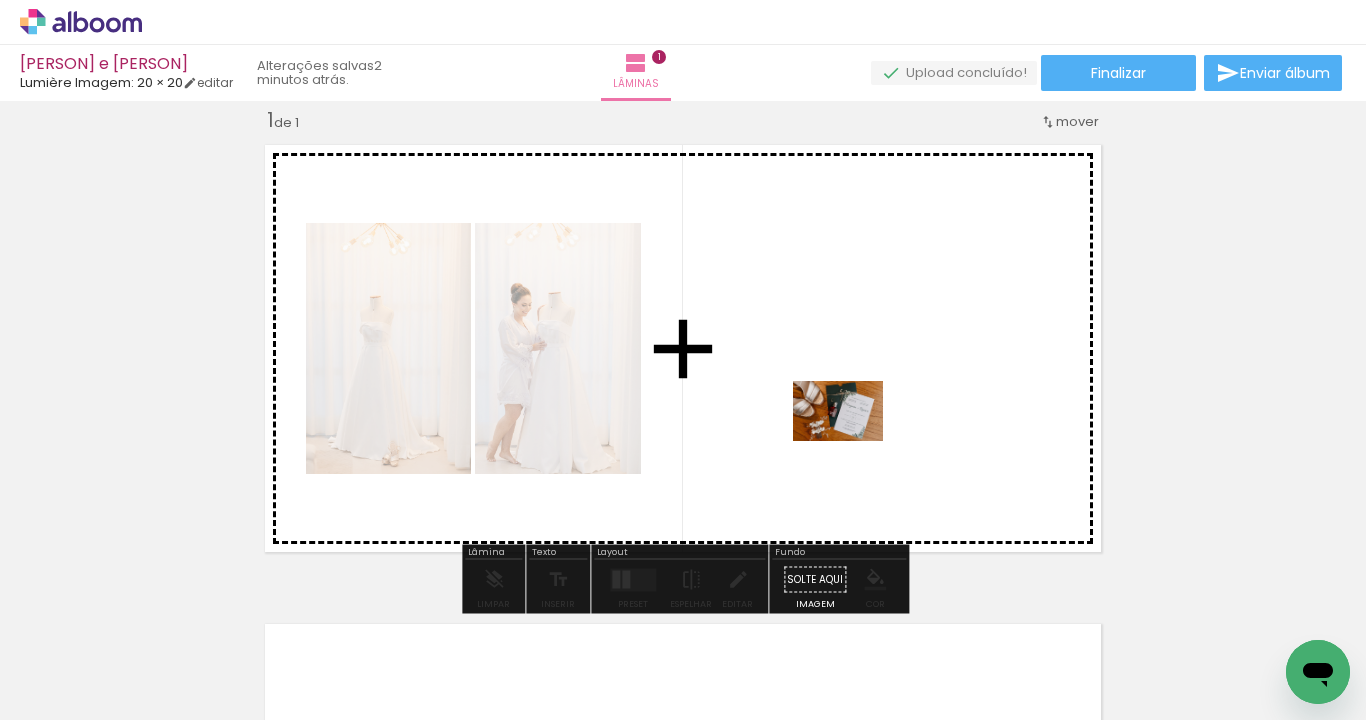 drag, startPoint x: 335, startPoint y: 650, endPoint x: 847, endPoint y: 439, distance: 553.77344 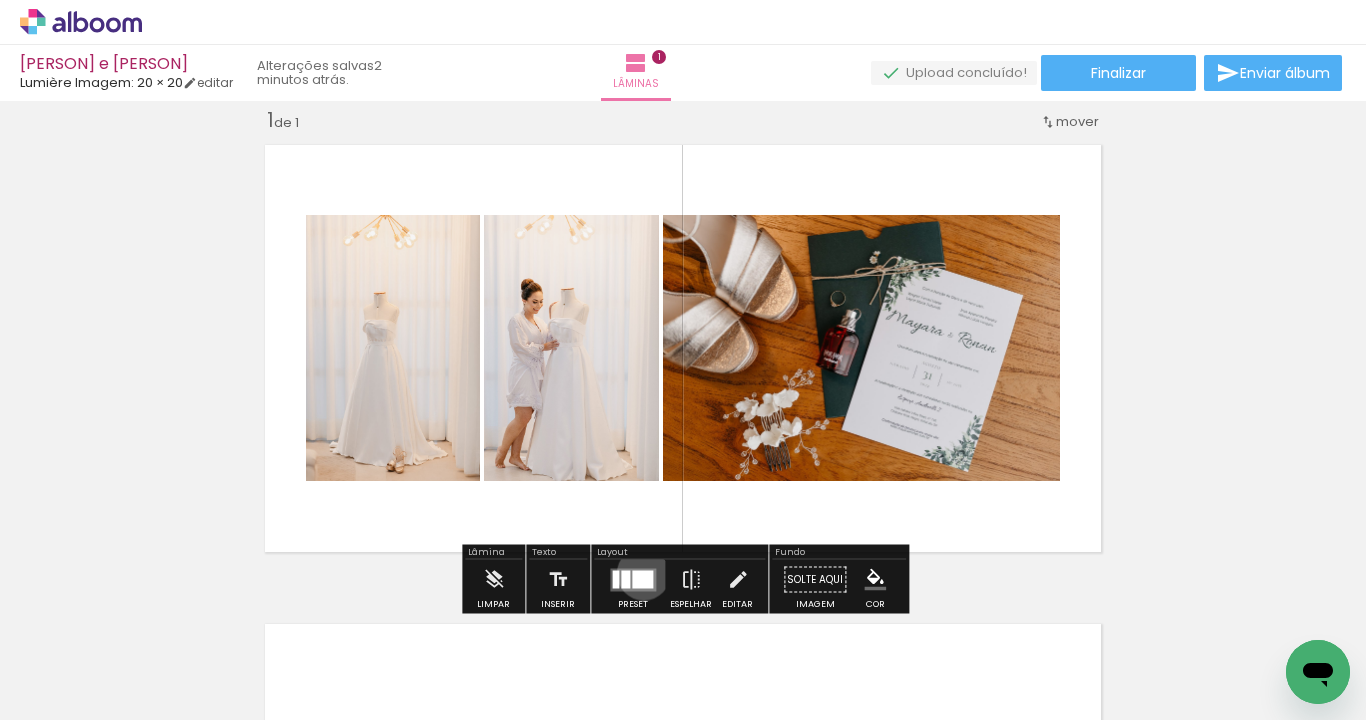 click at bounding box center (642, 579) 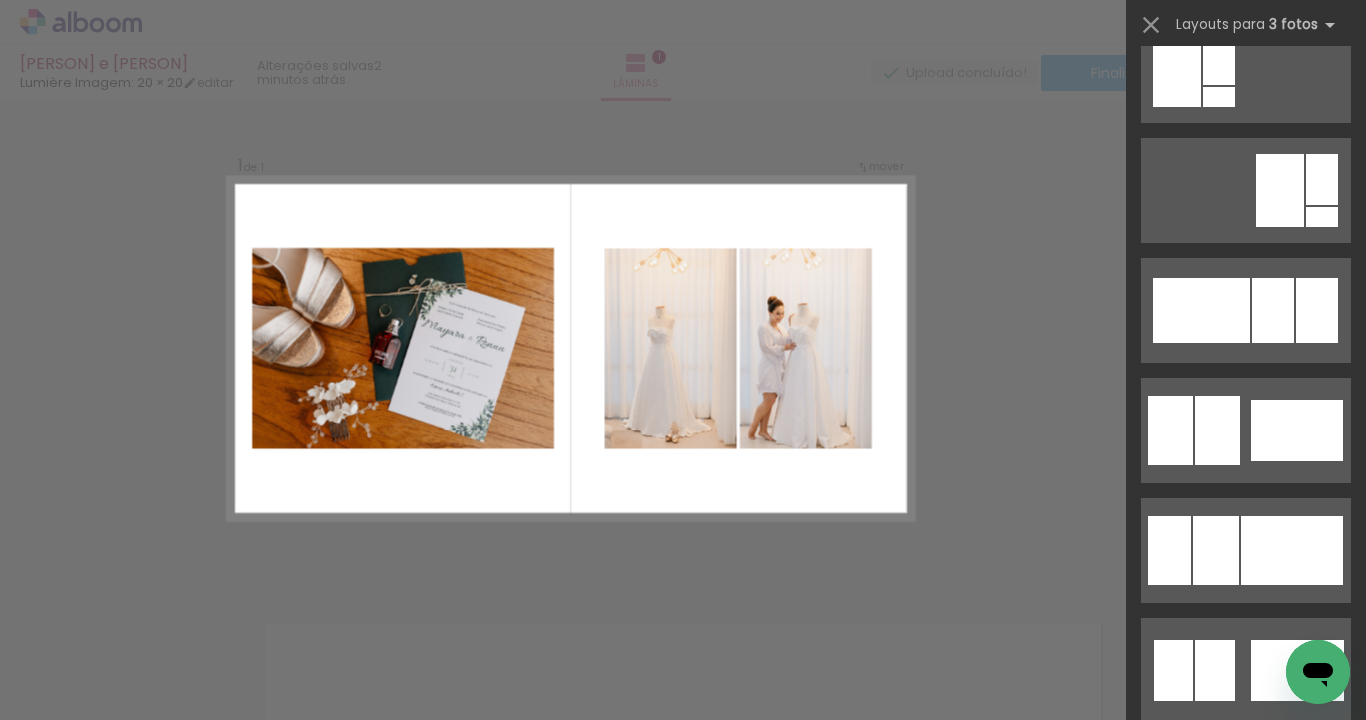 scroll, scrollTop: 1265, scrollLeft: 0, axis: vertical 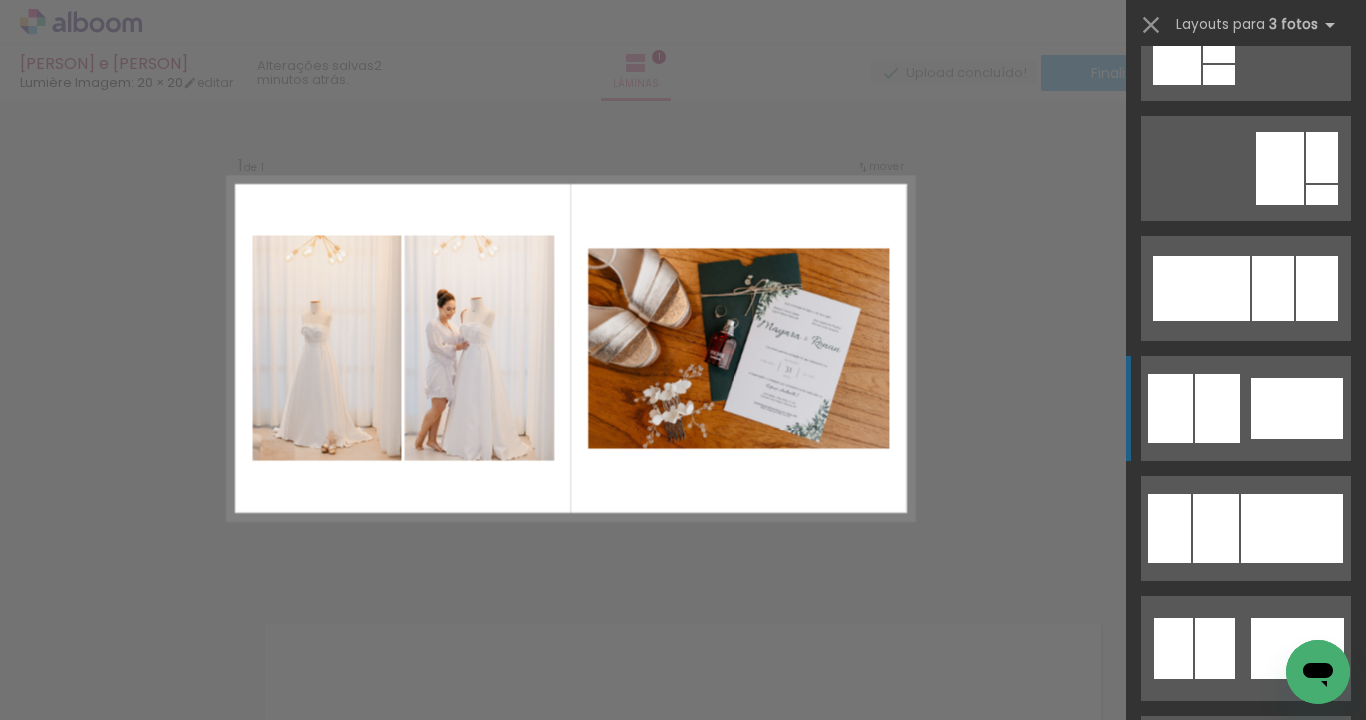 click at bounding box center (1217, 408) 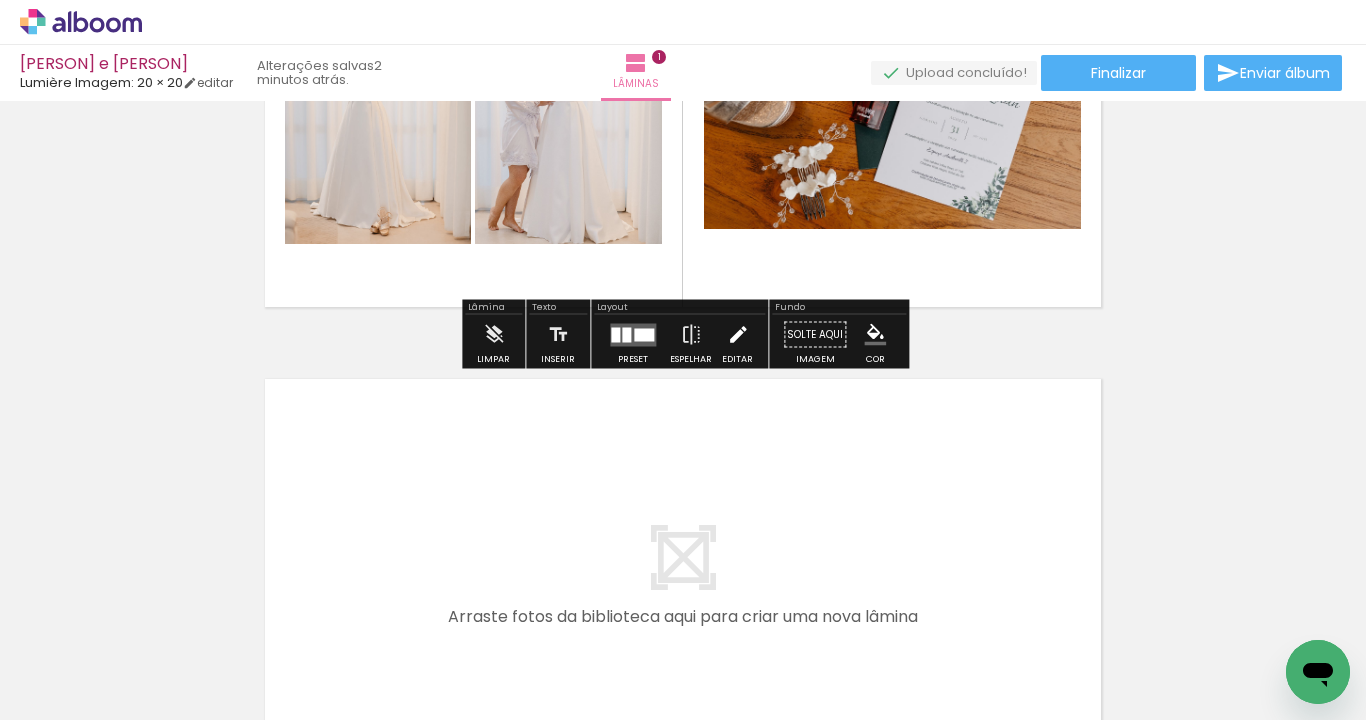 scroll, scrollTop: 286, scrollLeft: 0, axis: vertical 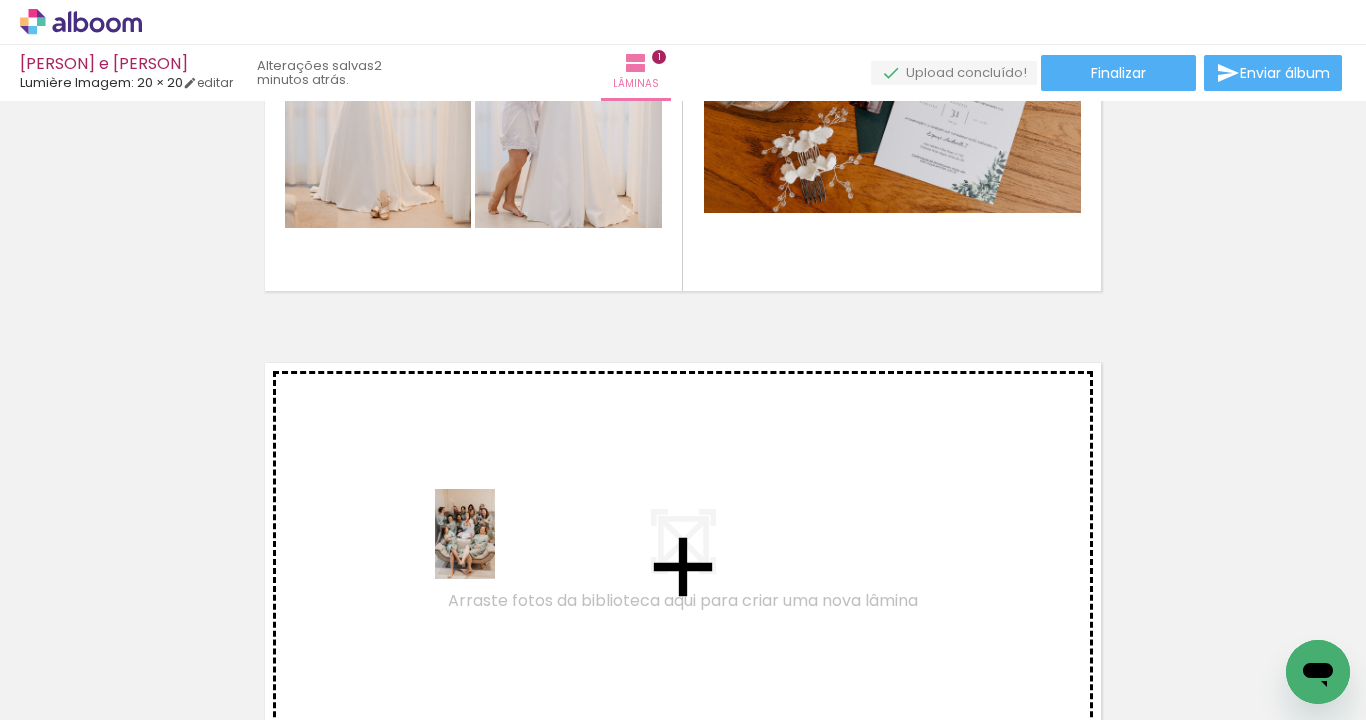 drag, startPoint x: 549, startPoint y: 657, endPoint x: 492, endPoint y: 539, distance: 131.04579 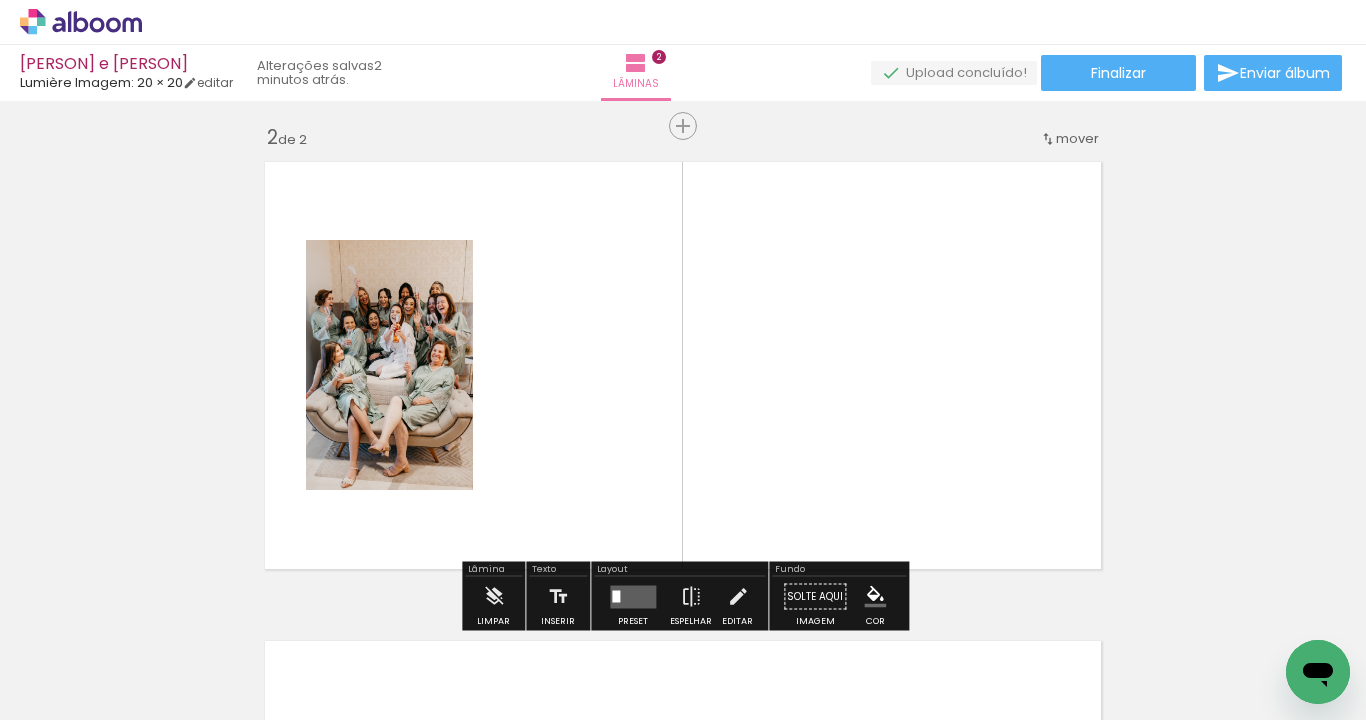 scroll, scrollTop: 504, scrollLeft: 0, axis: vertical 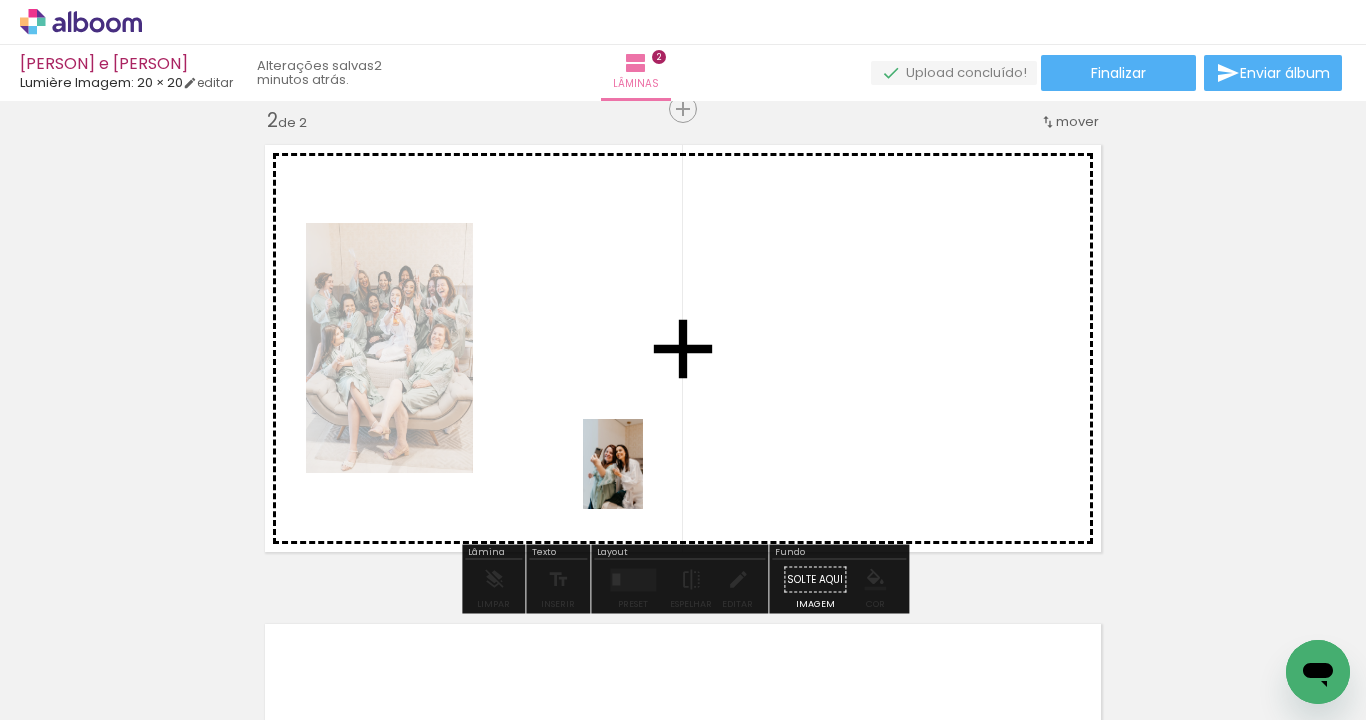 drag, startPoint x: 672, startPoint y: 656, endPoint x: 643, endPoint y: 479, distance: 179.35997 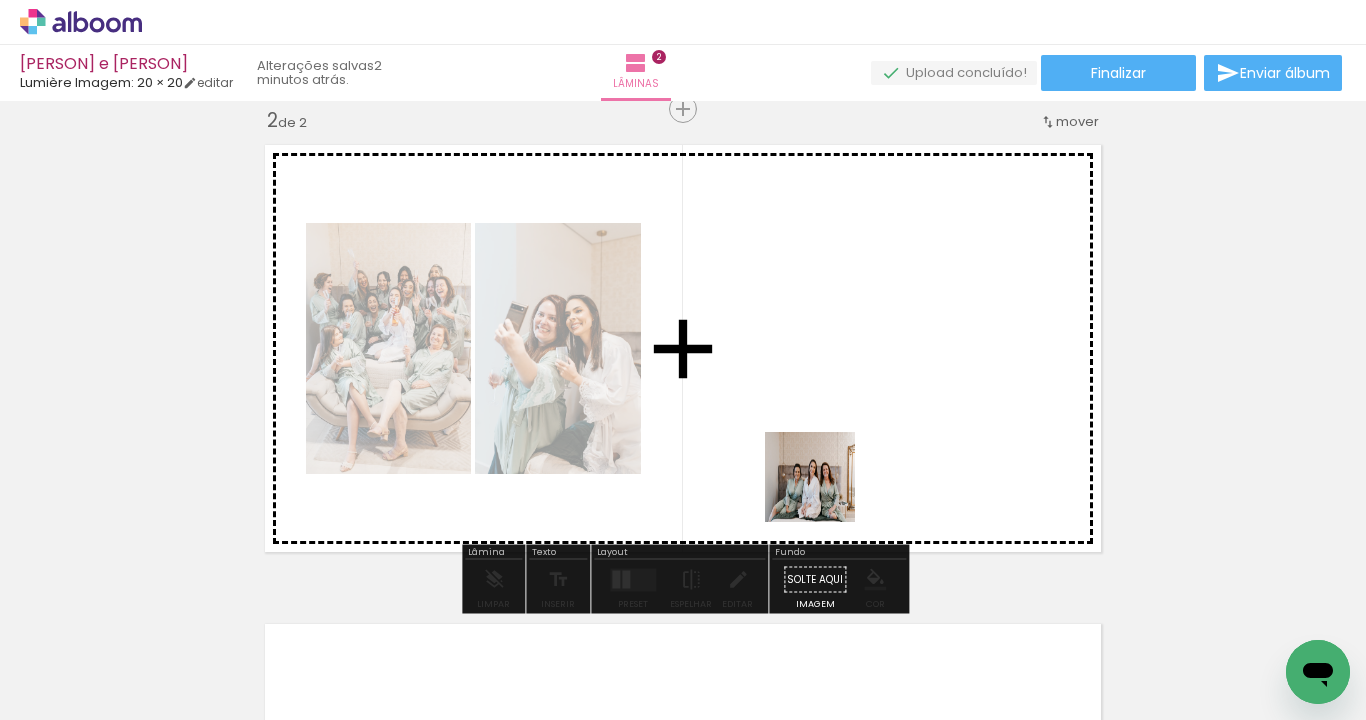 drag, startPoint x: 861, startPoint y: 653, endPoint x: 825, endPoint y: 492, distance: 164.97575 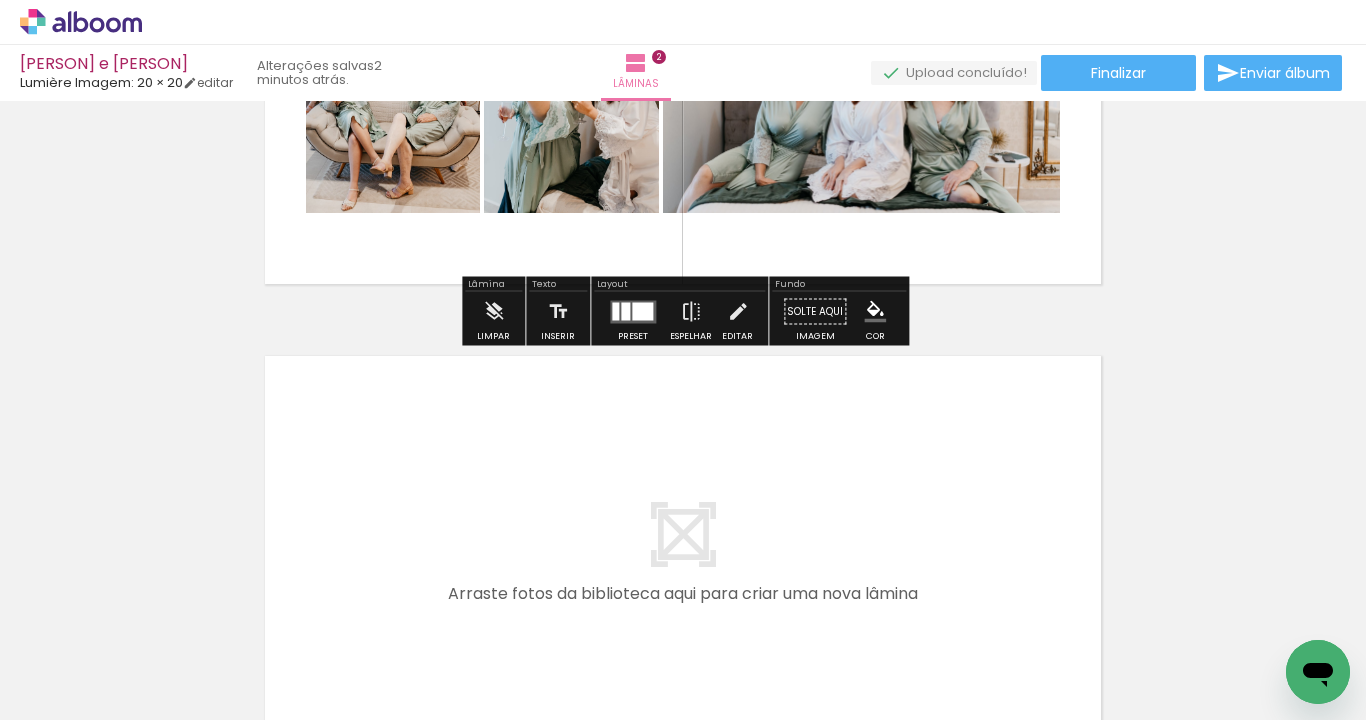 scroll, scrollTop: 783, scrollLeft: 0, axis: vertical 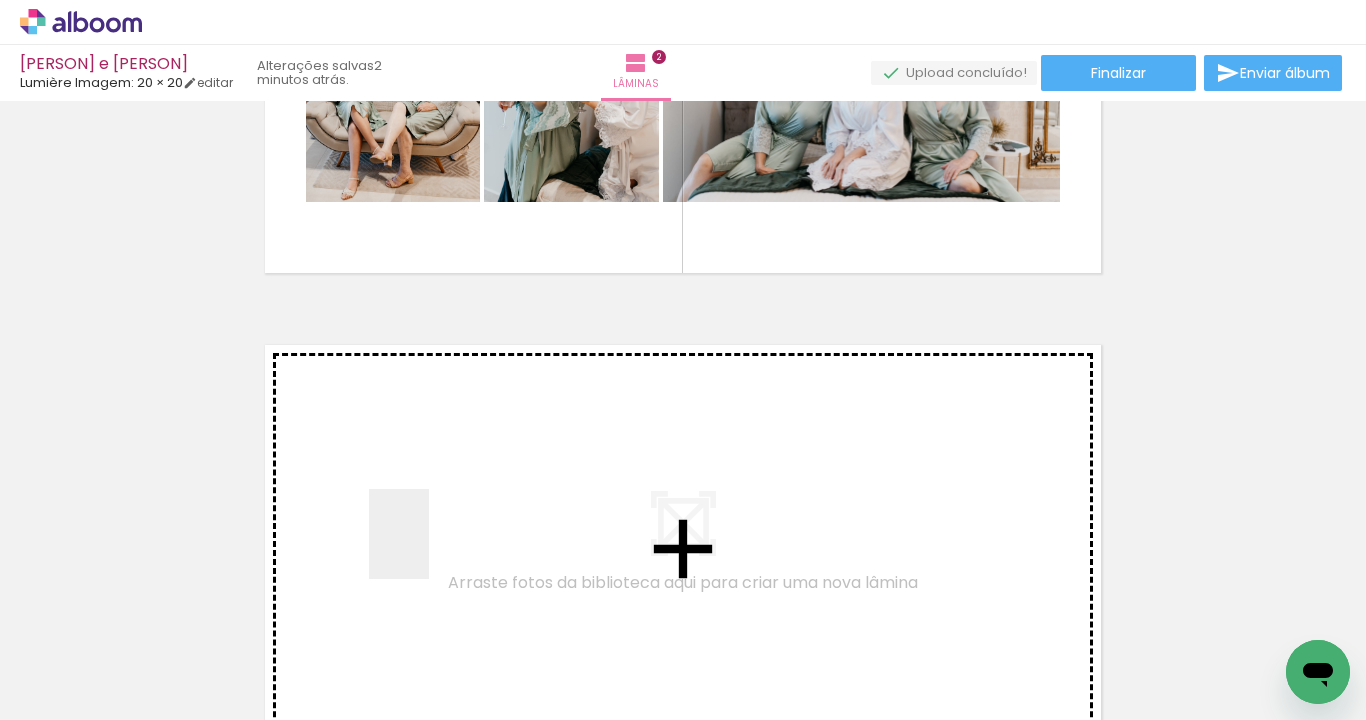 drag, startPoint x: 425, startPoint y: 648, endPoint x: 435, endPoint y: 535, distance: 113.44161 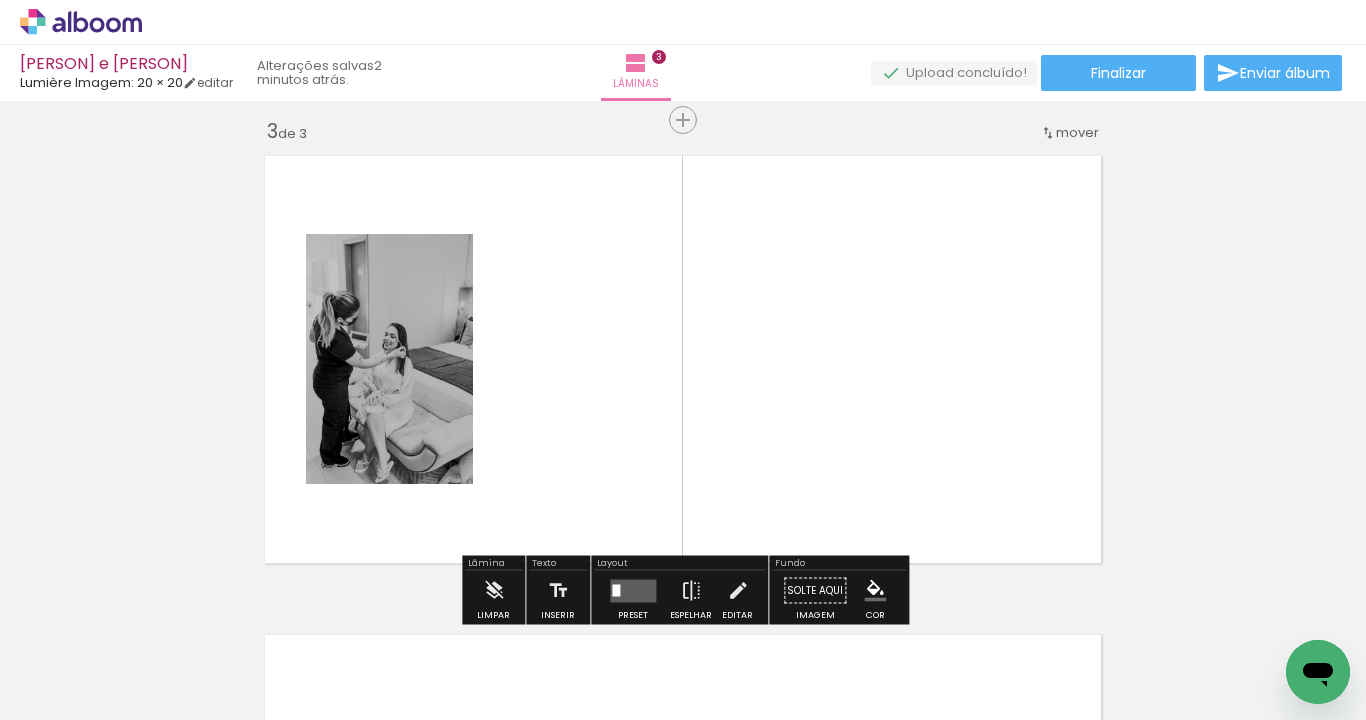 scroll, scrollTop: 983, scrollLeft: 0, axis: vertical 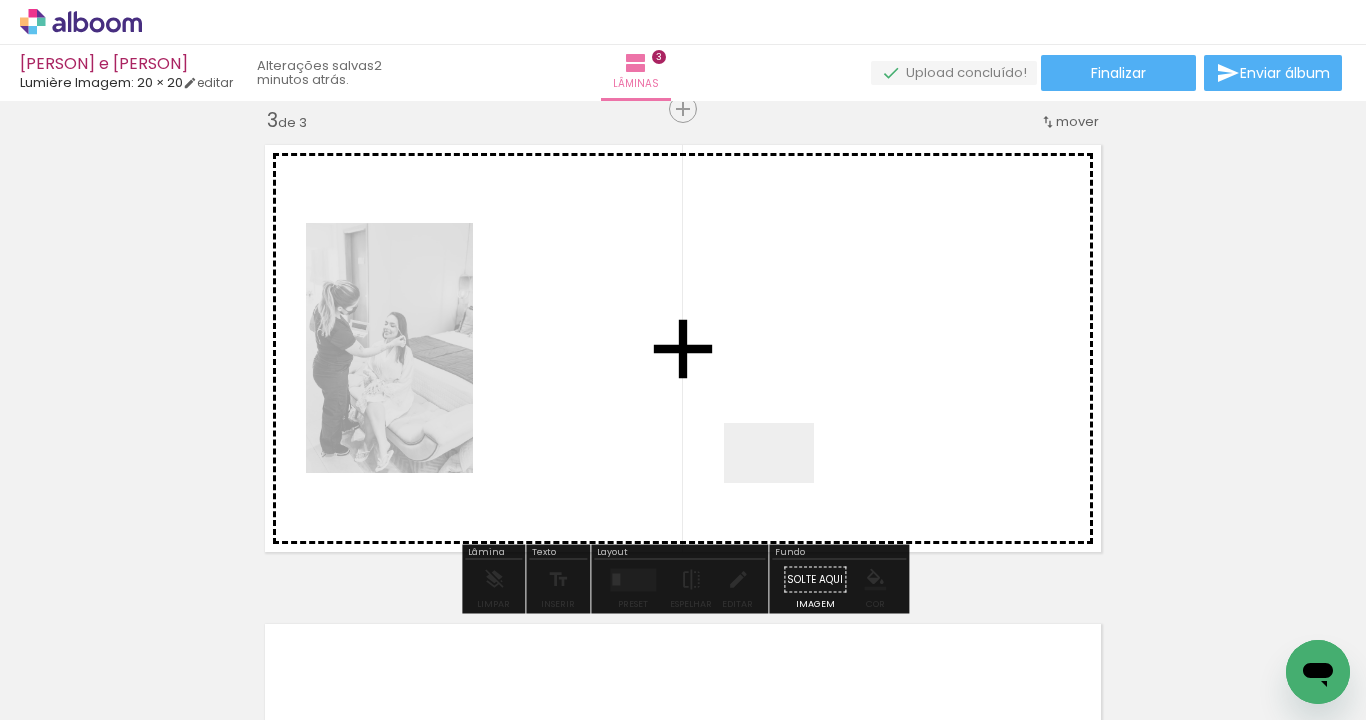 drag, startPoint x: 786, startPoint y: 656, endPoint x: 783, endPoint y: 469, distance: 187.02406 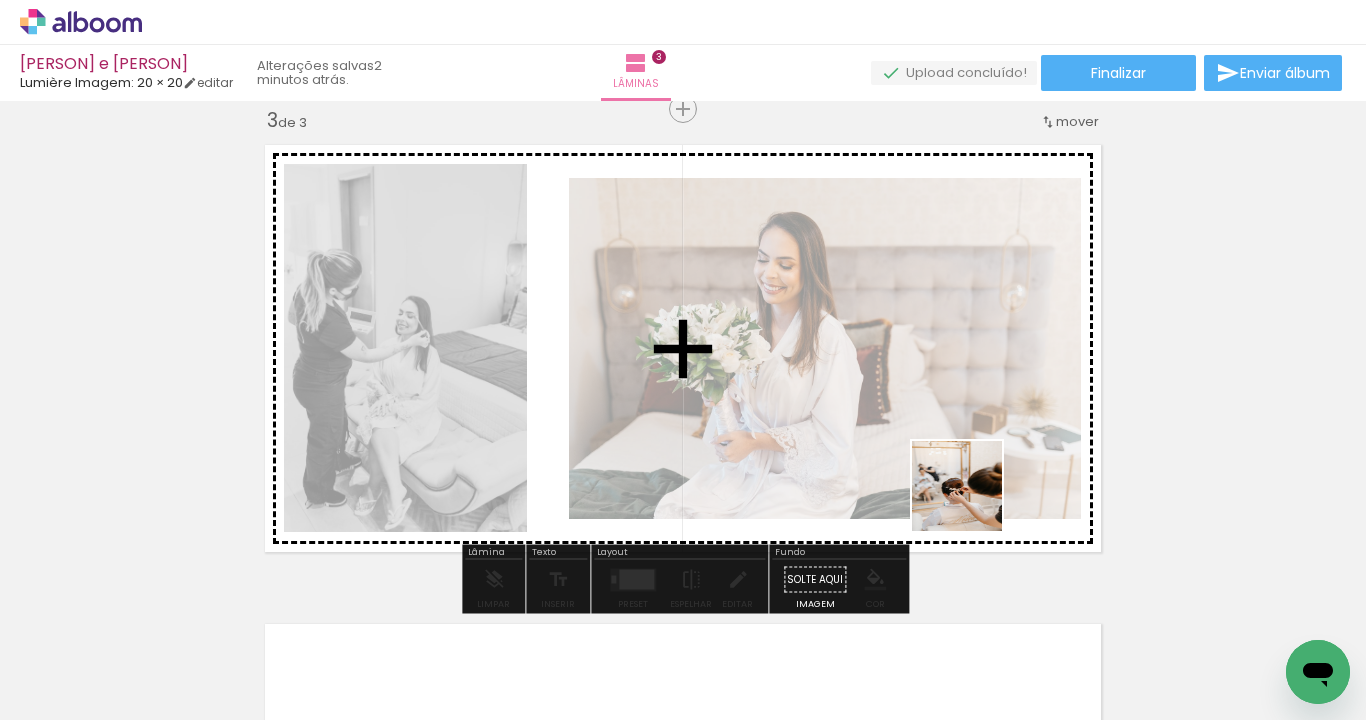 drag, startPoint x: 975, startPoint y: 651, endPoint x: 973, endPoint y: 498, distance: 153.01308 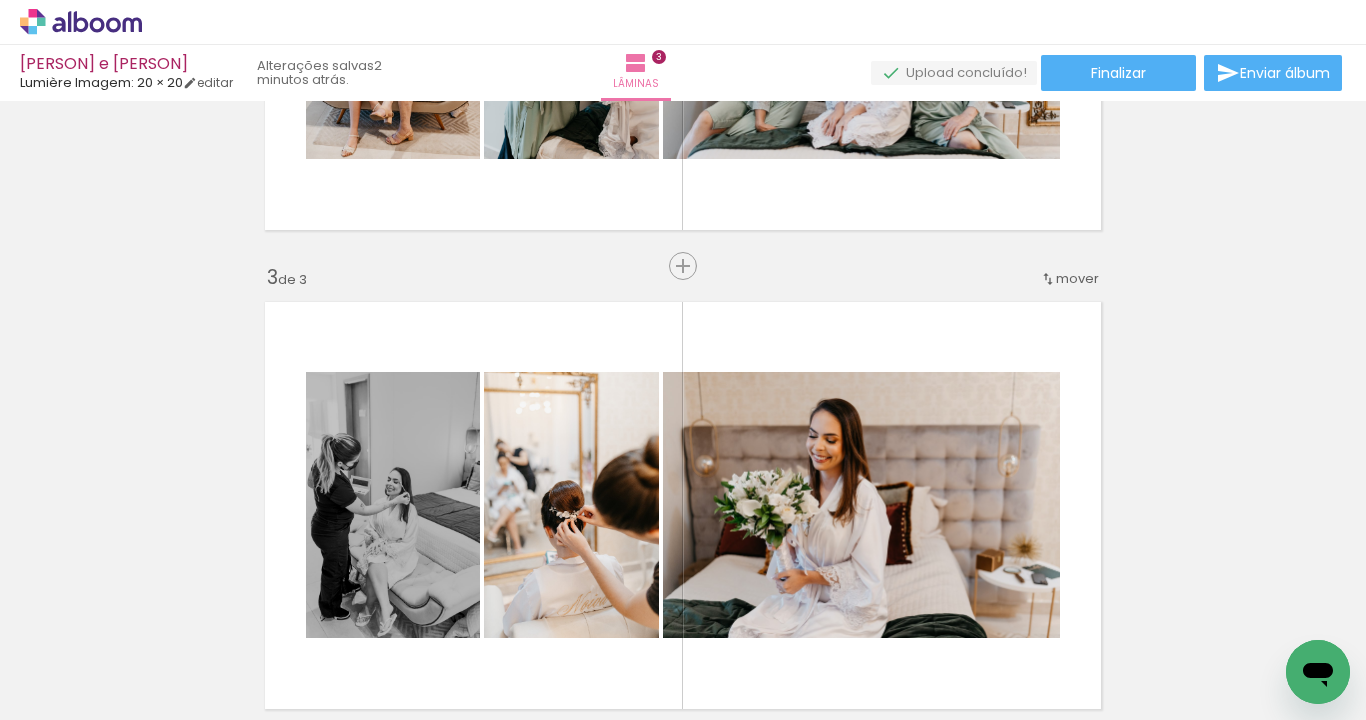 scroll, scrollTop: 980, scrollLeft: 0, axis: vertical 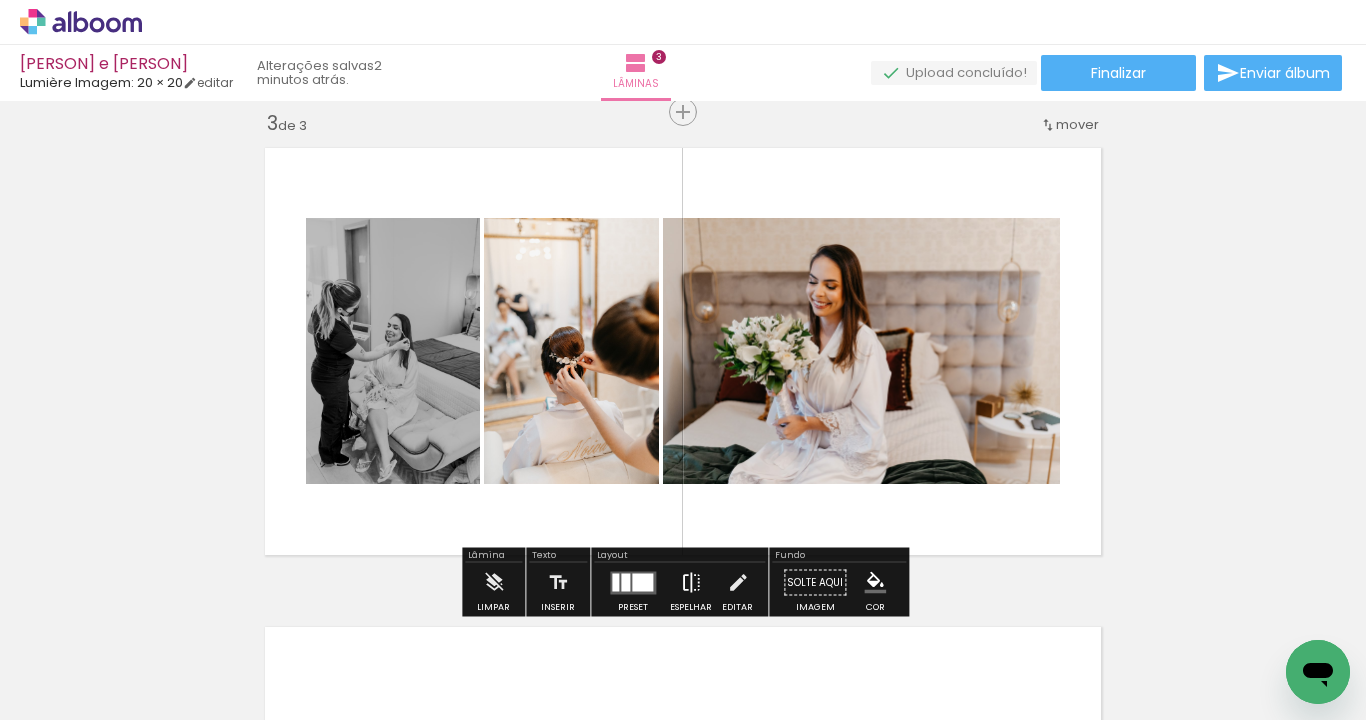click at bounding box center (691, 583) 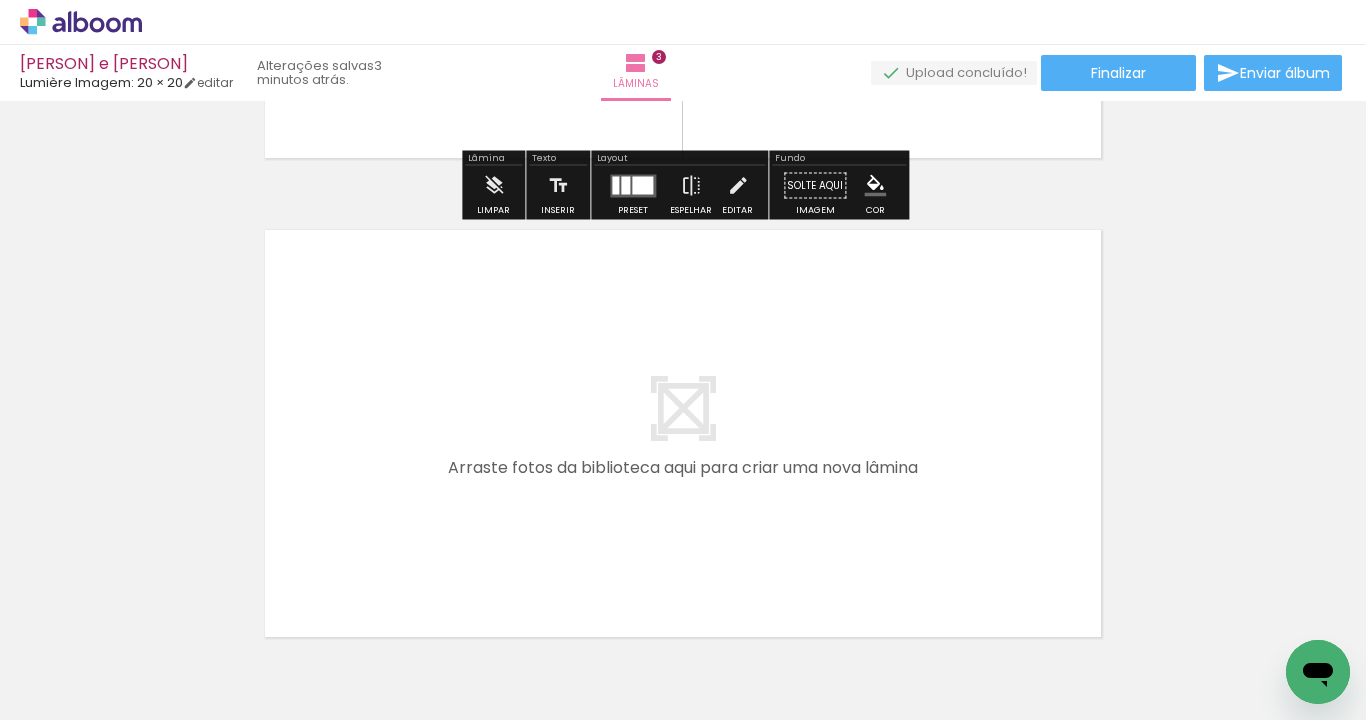 scroll, scrollTop: 1385, scrollLeft: 0, axis: vertical 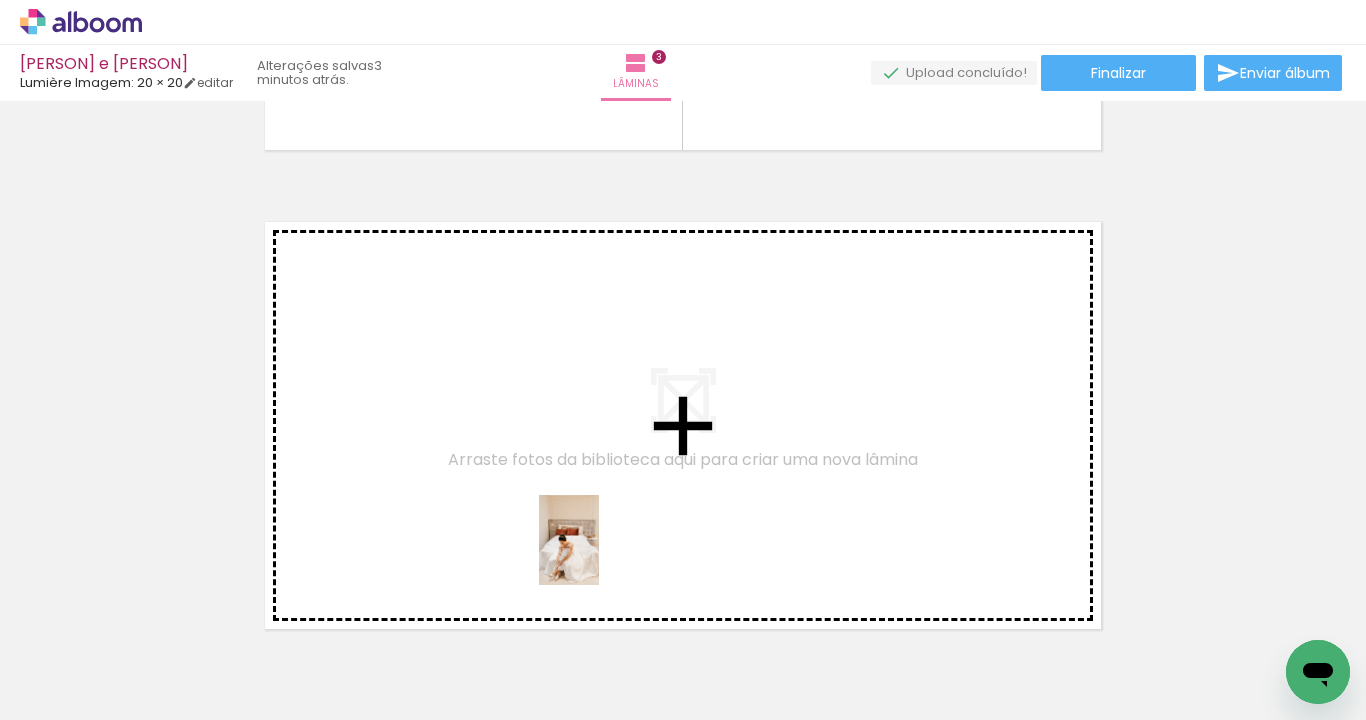 drag, startPoint x: 621, startPoint y: 653, endPoint x: 599, endPoint y: 555, distance: 100.43903 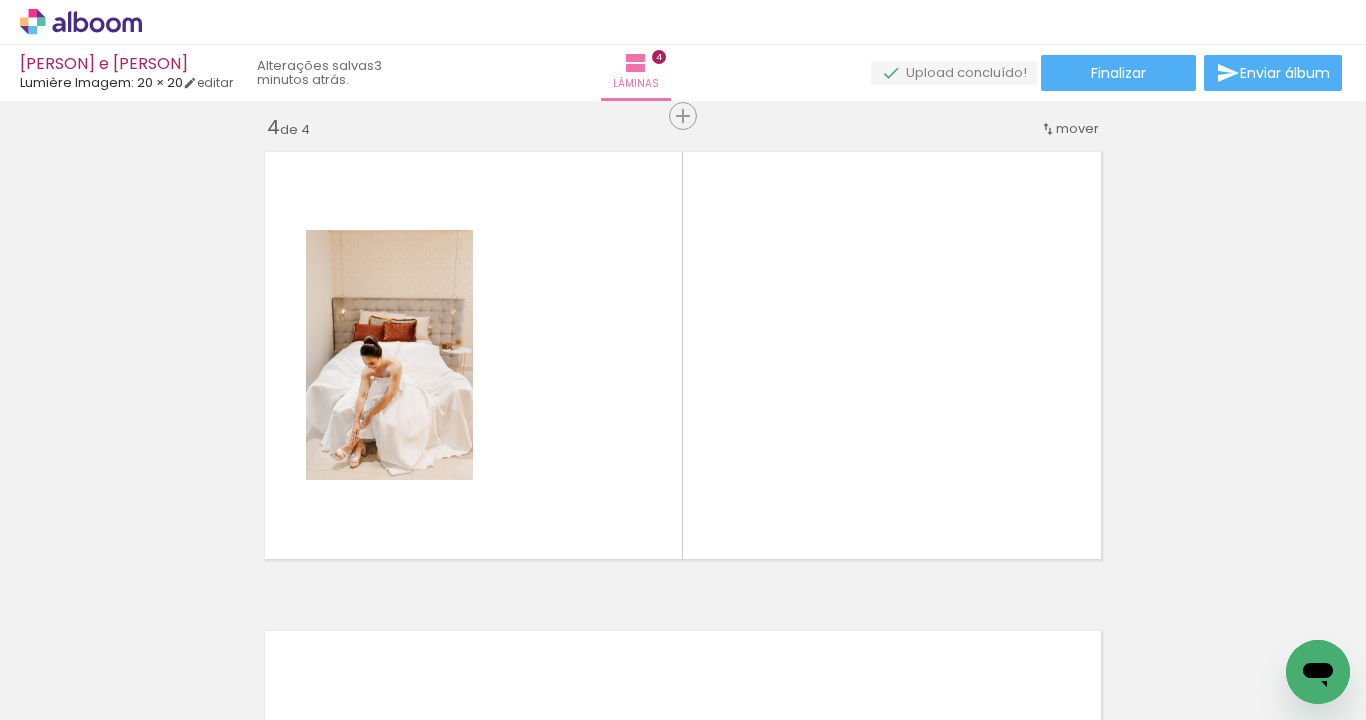scroll, scrollTop: 1462, scrollLeft: 0, axis: vertical 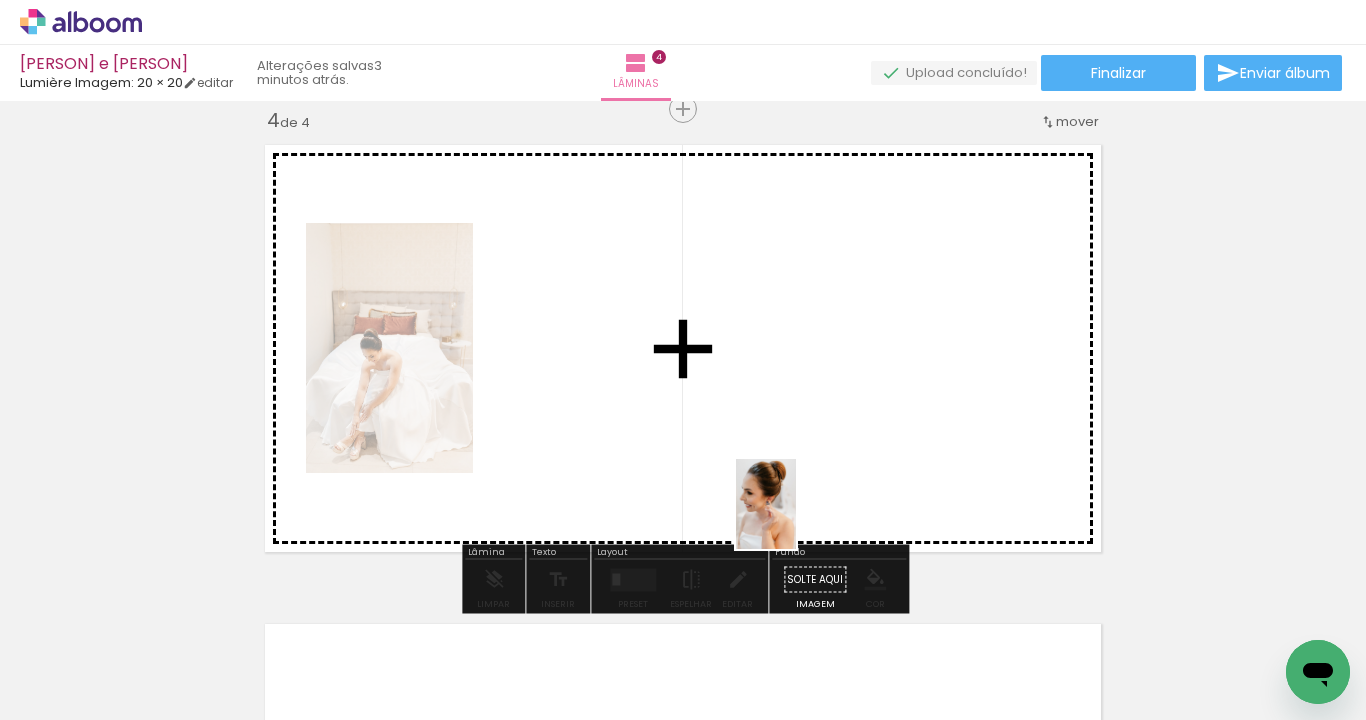 drag, startPoint x: 745, startPoint y: 684, endPoint x: 796, endPoint y: 518, distance: 173.65771 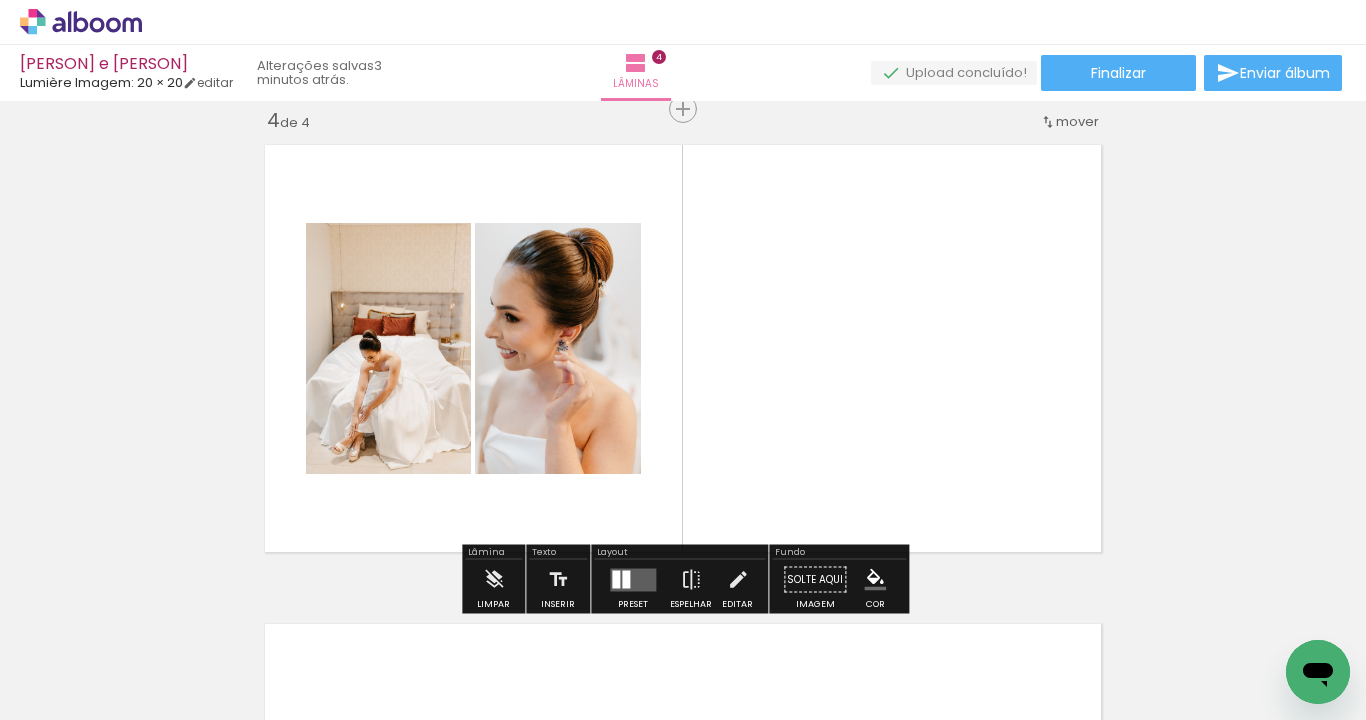 click at bounding box center [633, 579] 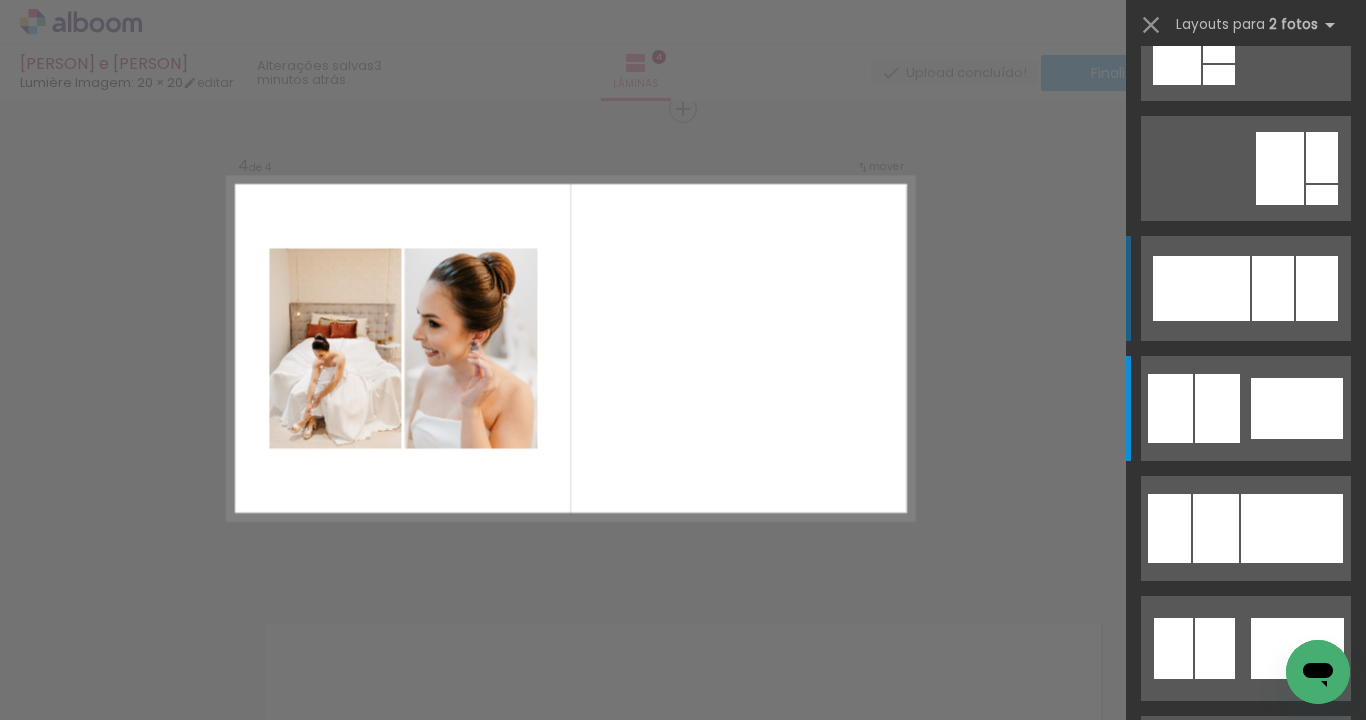 scroll, scrollTop: 0, scrollLeft: 0, axis: both 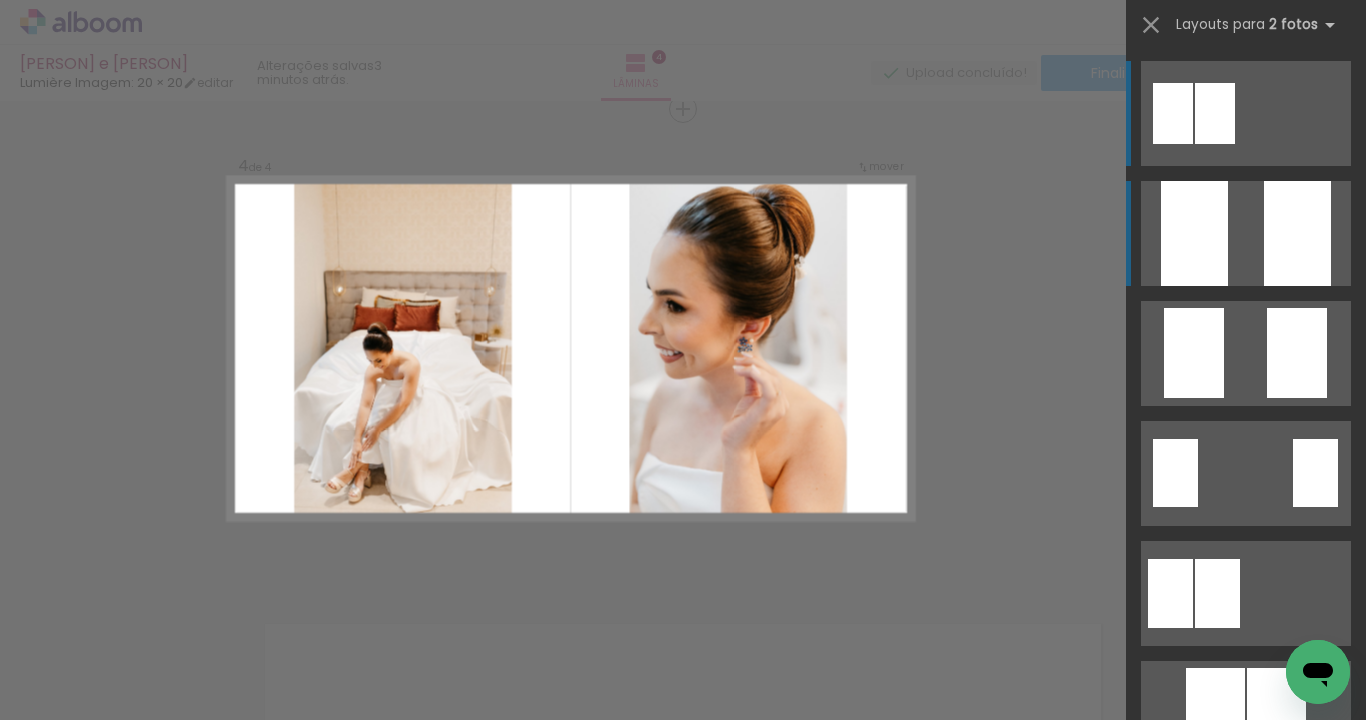 click at bounding box center (1194, 233) 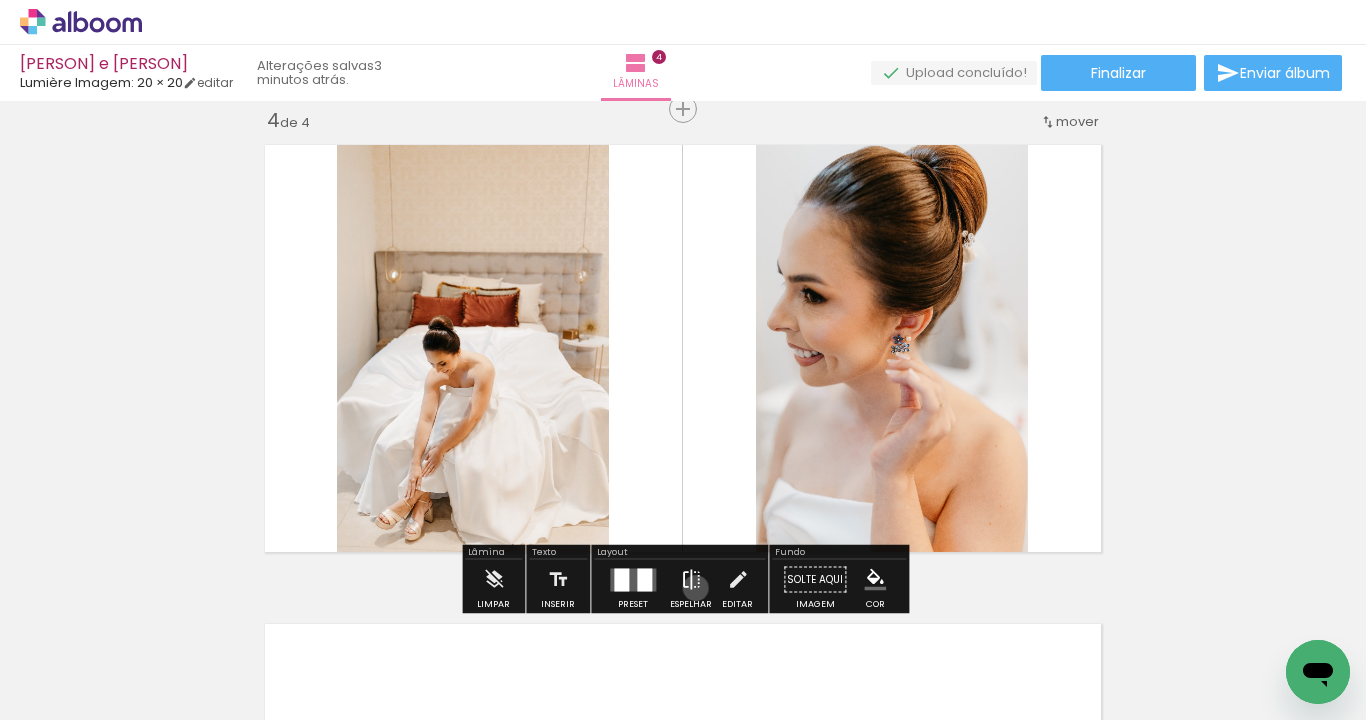 click at bounding box center (691, 580) 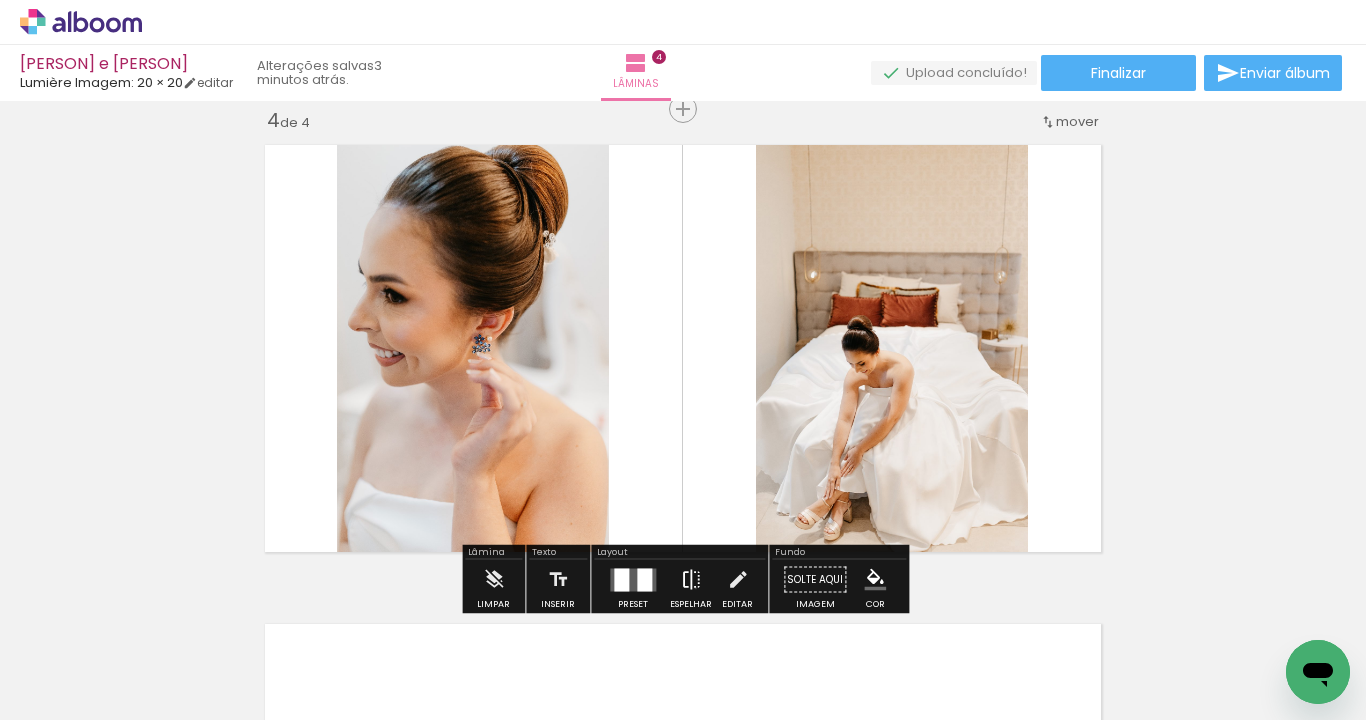 click at bounding box center (691, 580) 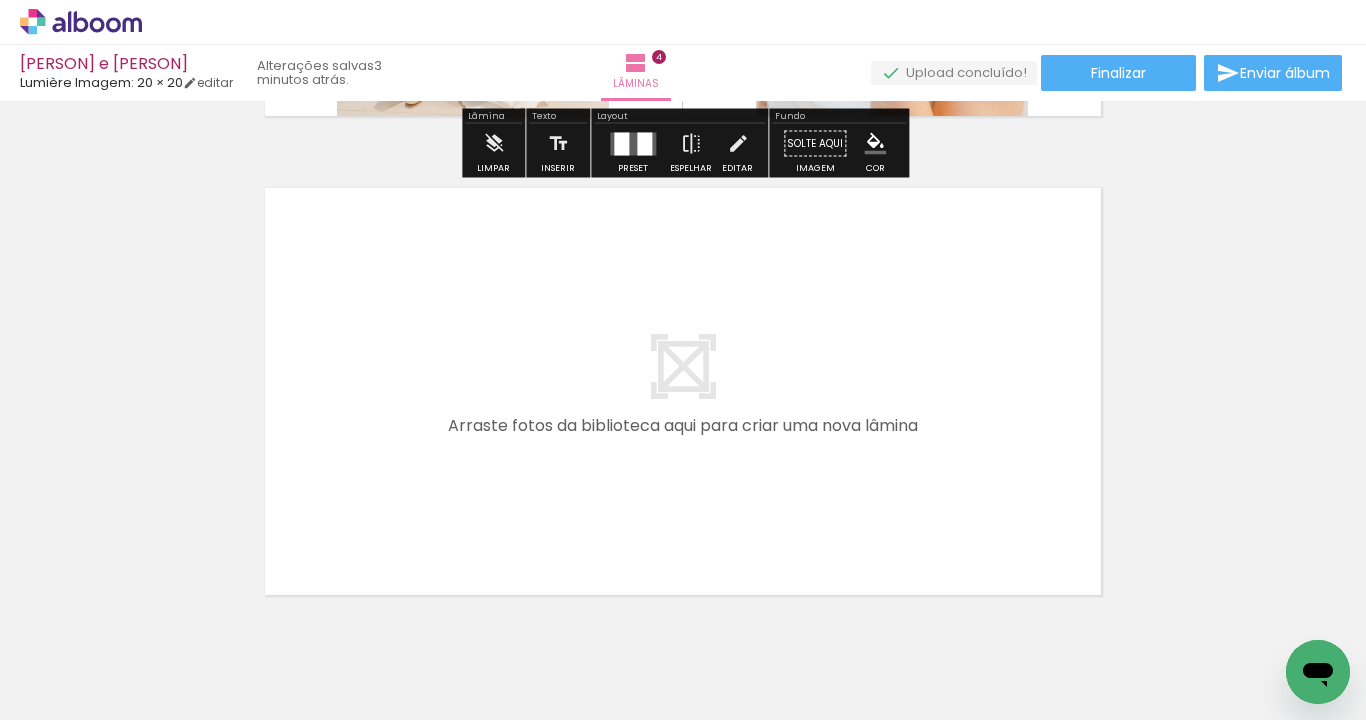 scroll, scrollTop: 1903, scrollLeft: 0, axis: vertical 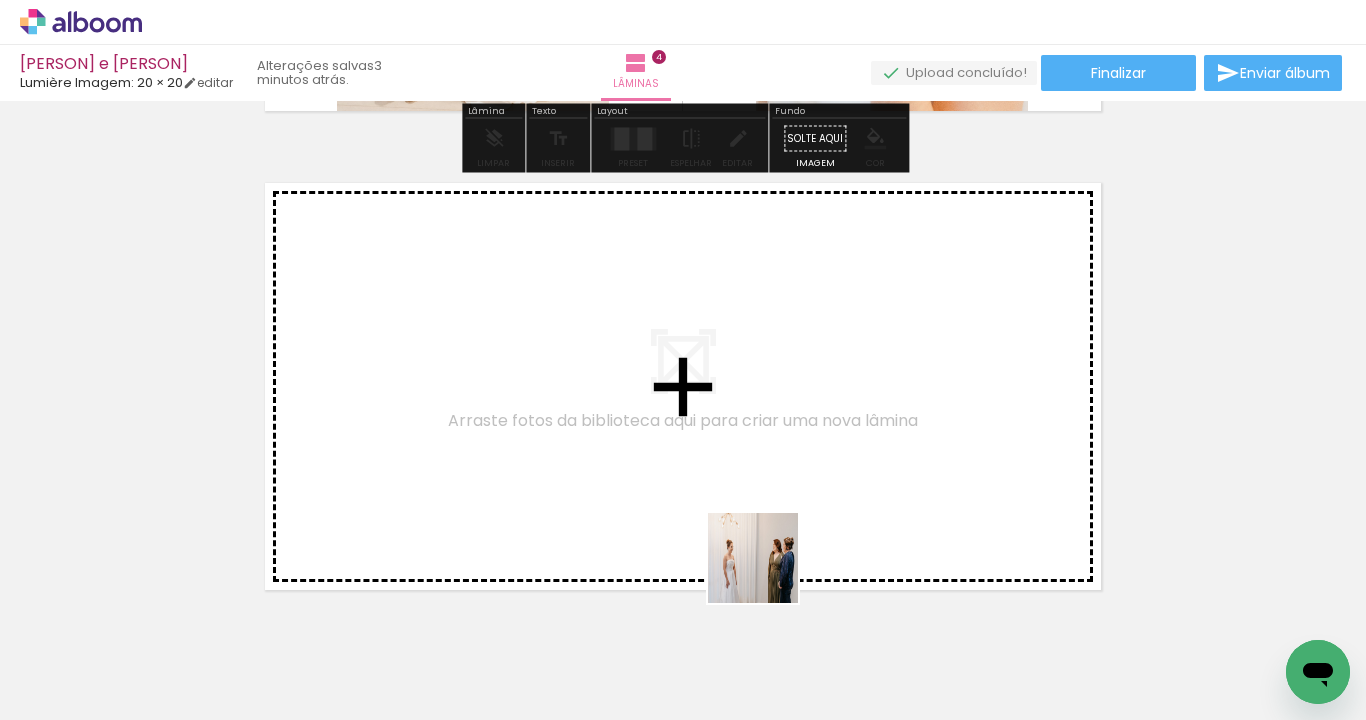drag, startPoint x: 797, startPoint y: 638, endPoint x: 706, endPoint y: 515, distance: 153.00327 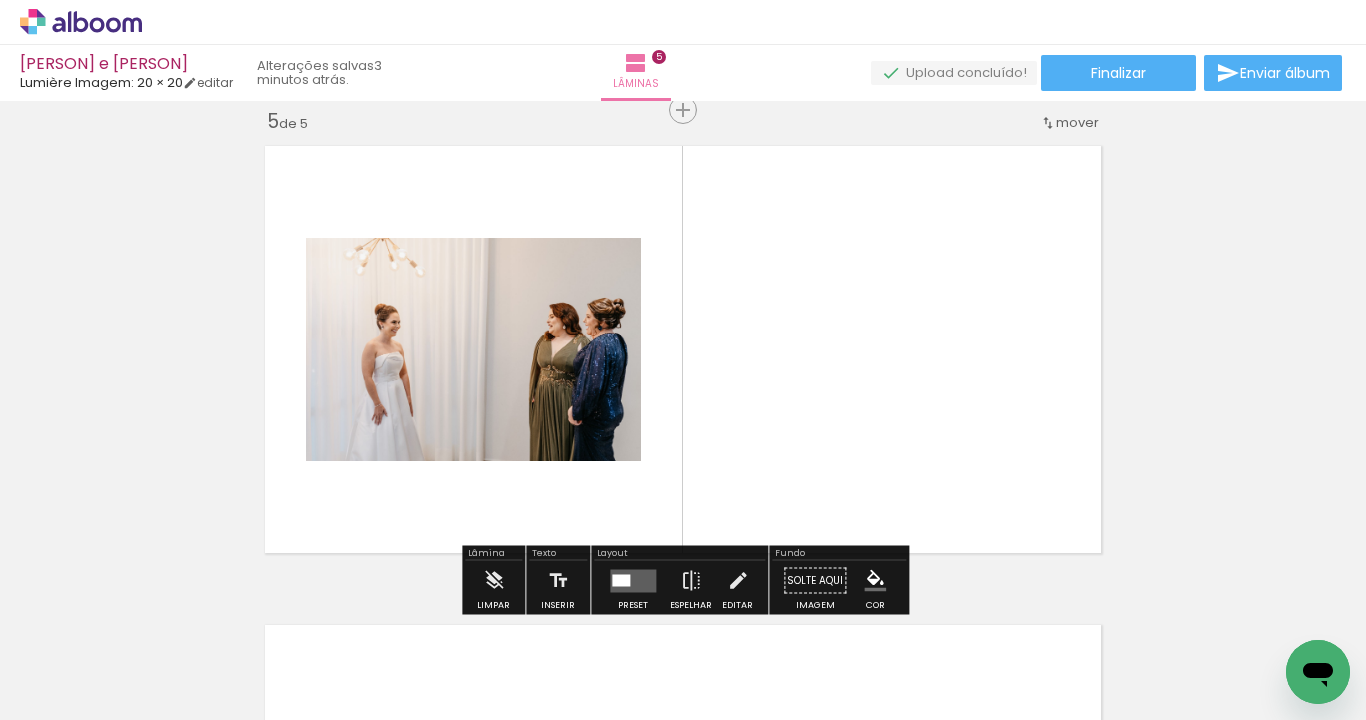 scroll, scrollTop: 1941, scrollLeft: 0, axis: vertical 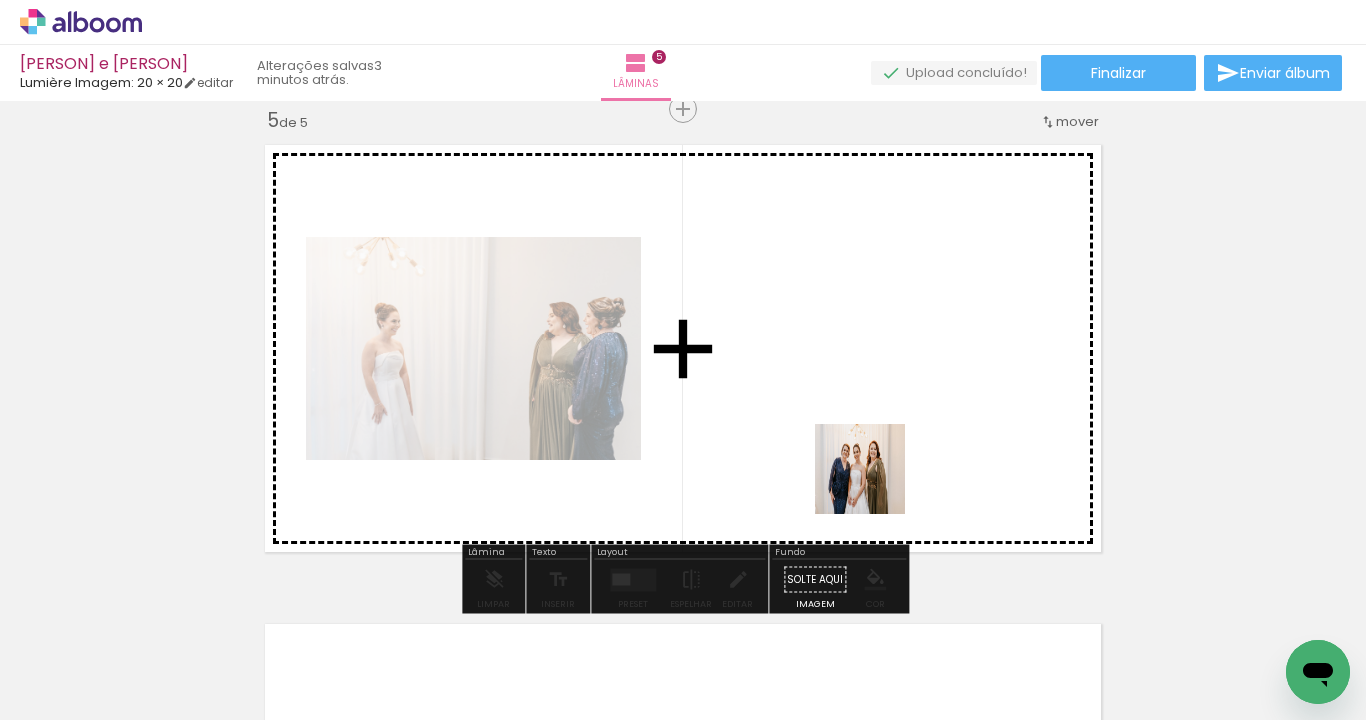 drag, startPoint x: 934, startPoint y: 647, endPoint x: 871, endPoint y: 455, distance: 202.07176 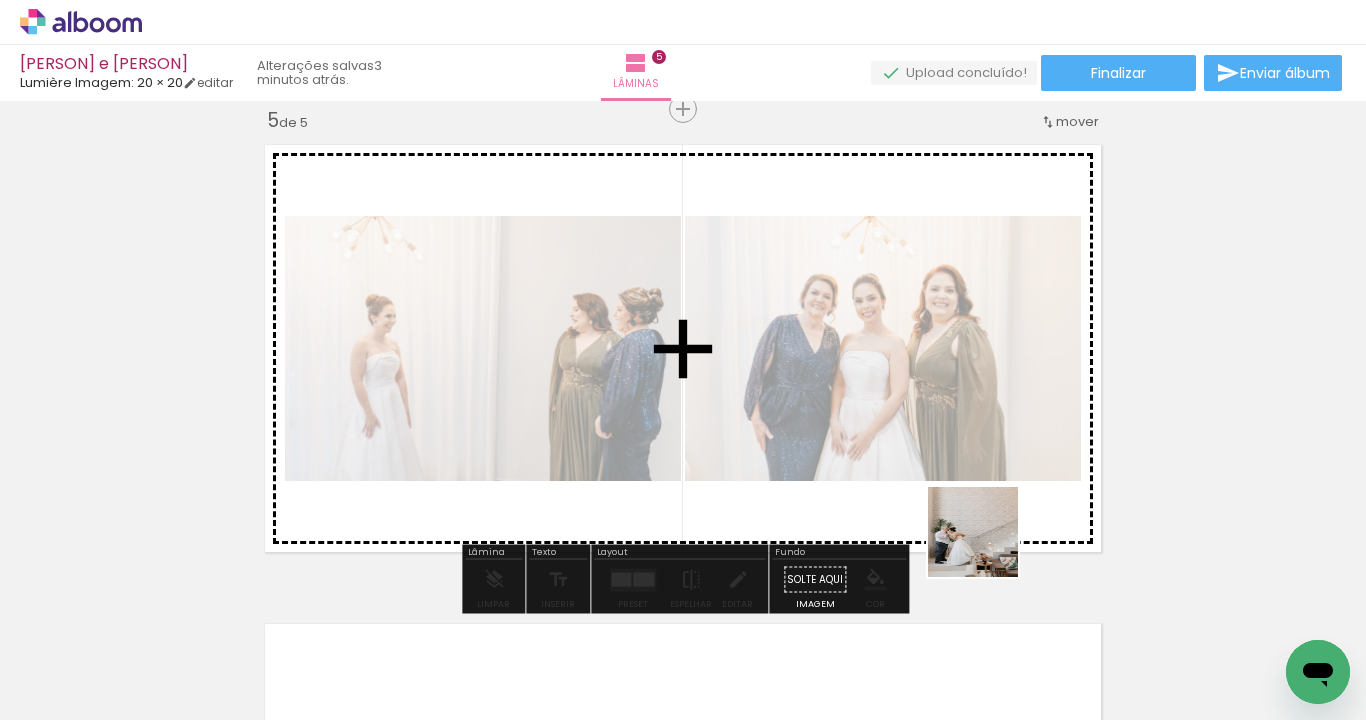 drag, startPoint x: 1044, startPoint y: 649, endPoint x: 980, endPoint y: 534, distance: 131.60927 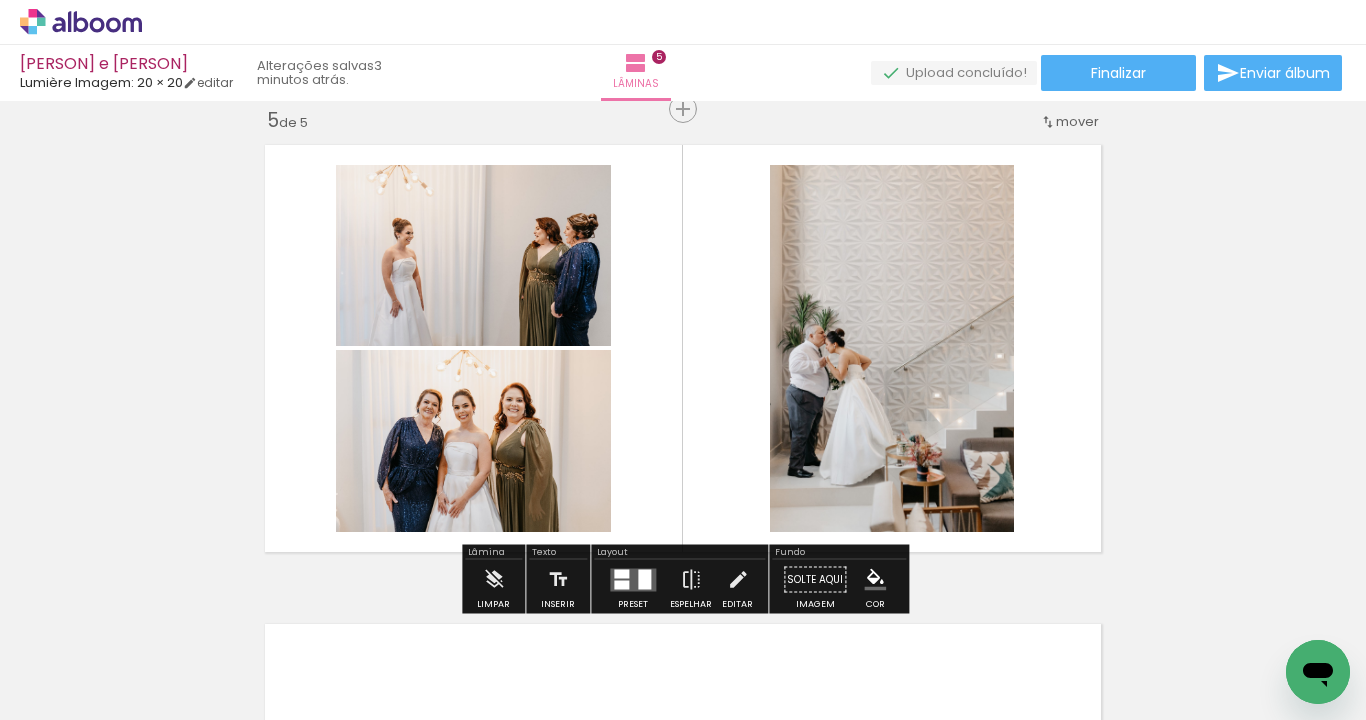 click at bounding box center [644, 579] 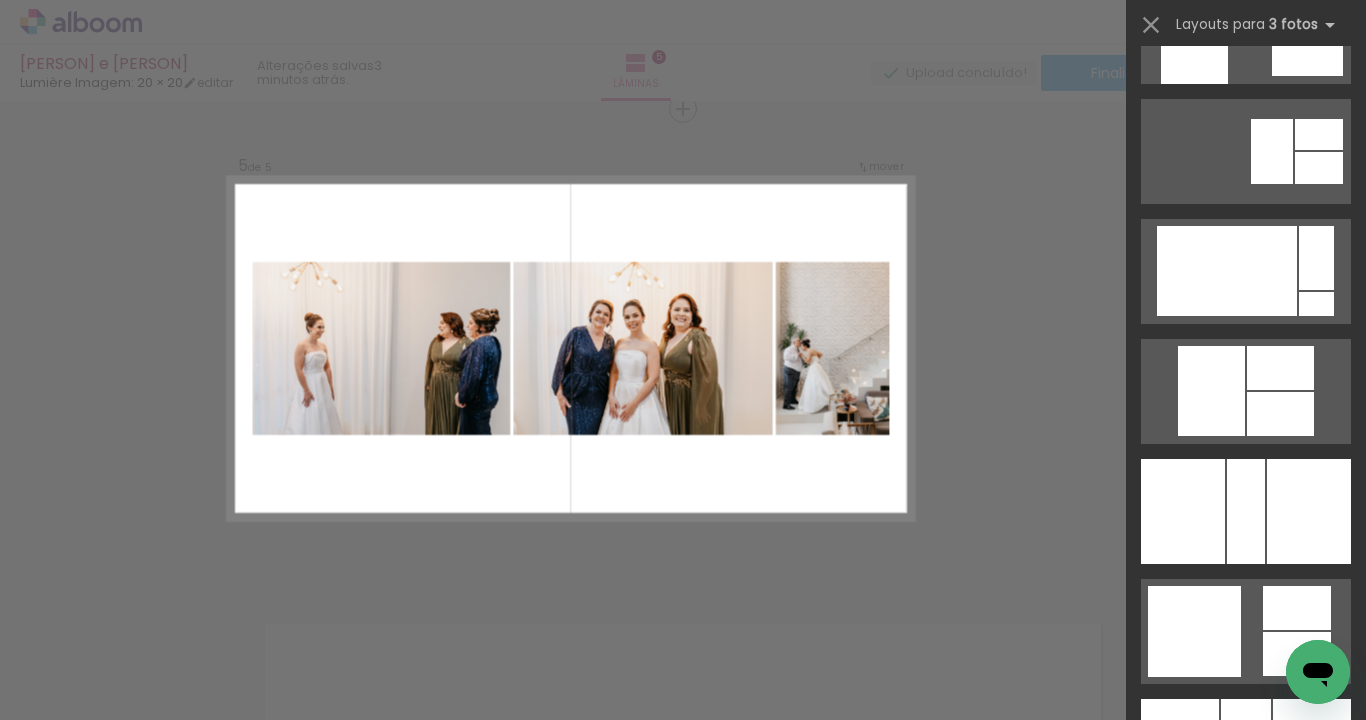 scroll, scrollTop: 2965, scrollLeft: 0, axis: vertical 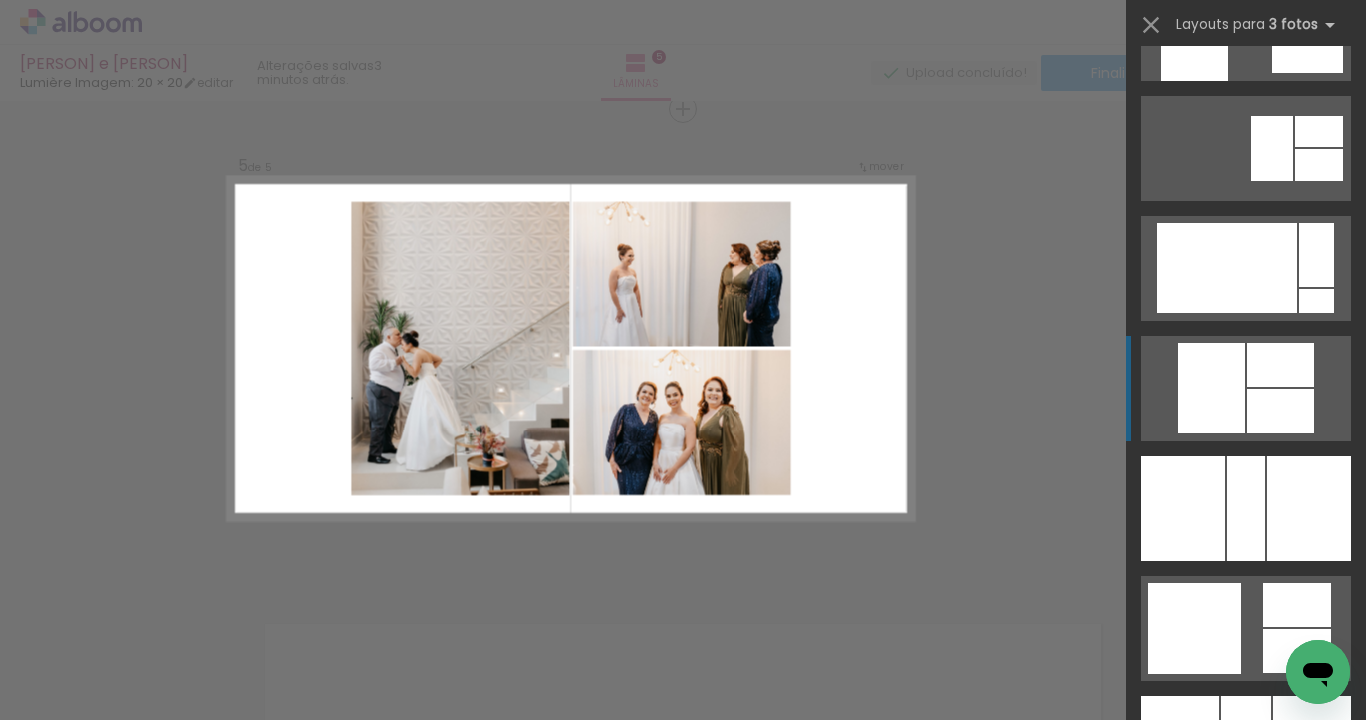 click at bounding box center (1272, 148) 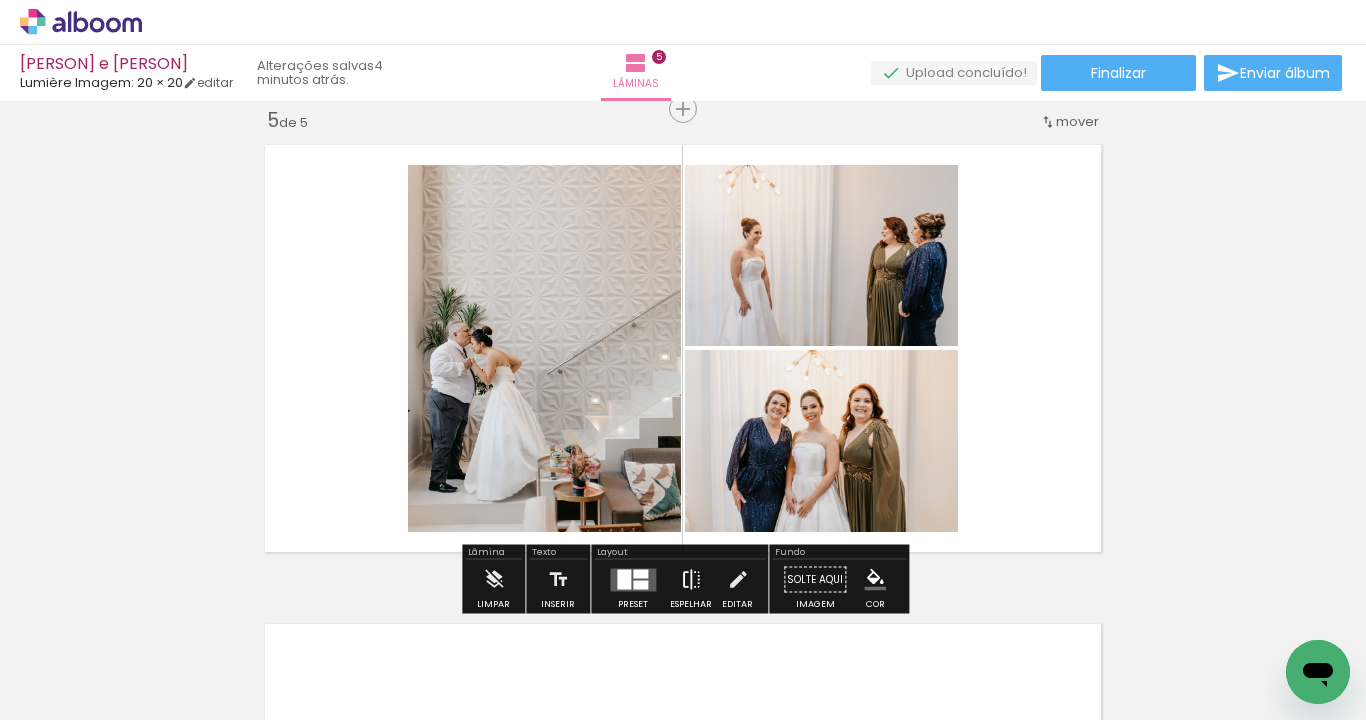 click at bounding box center [691, 580] 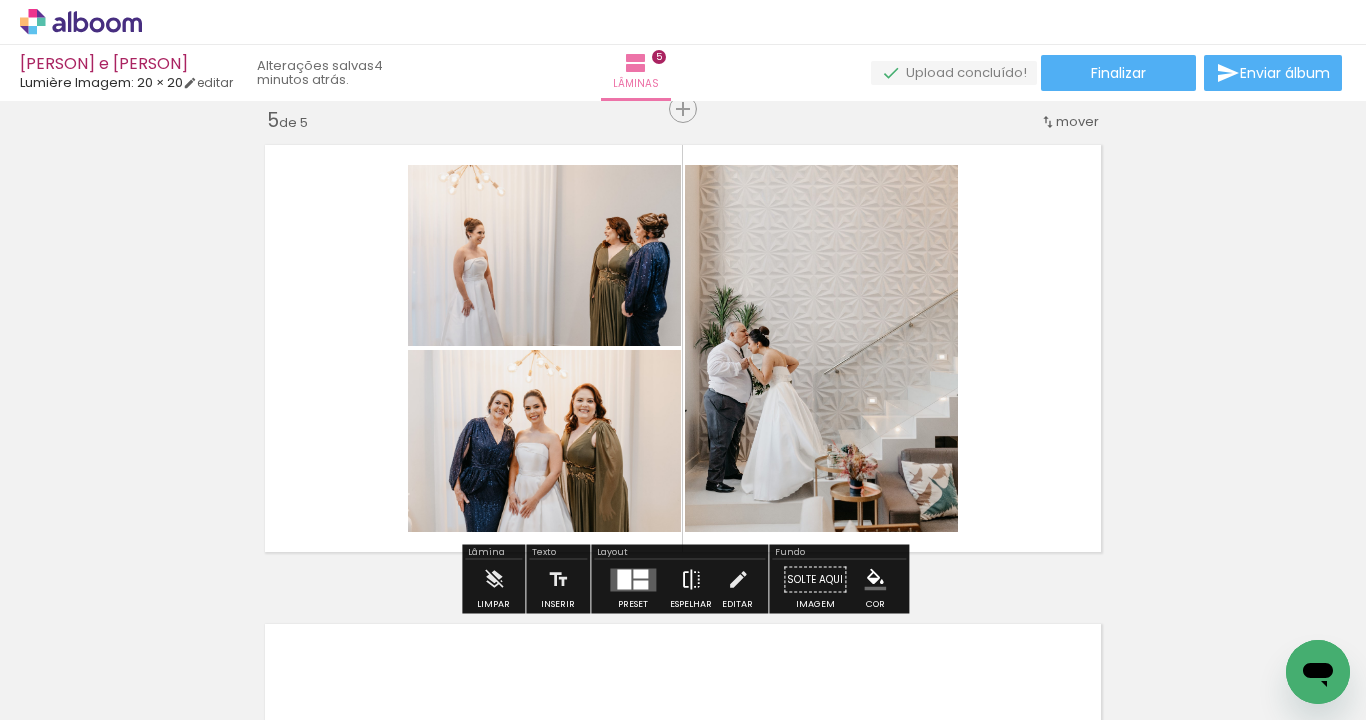 click at bounding box center [691, 580] 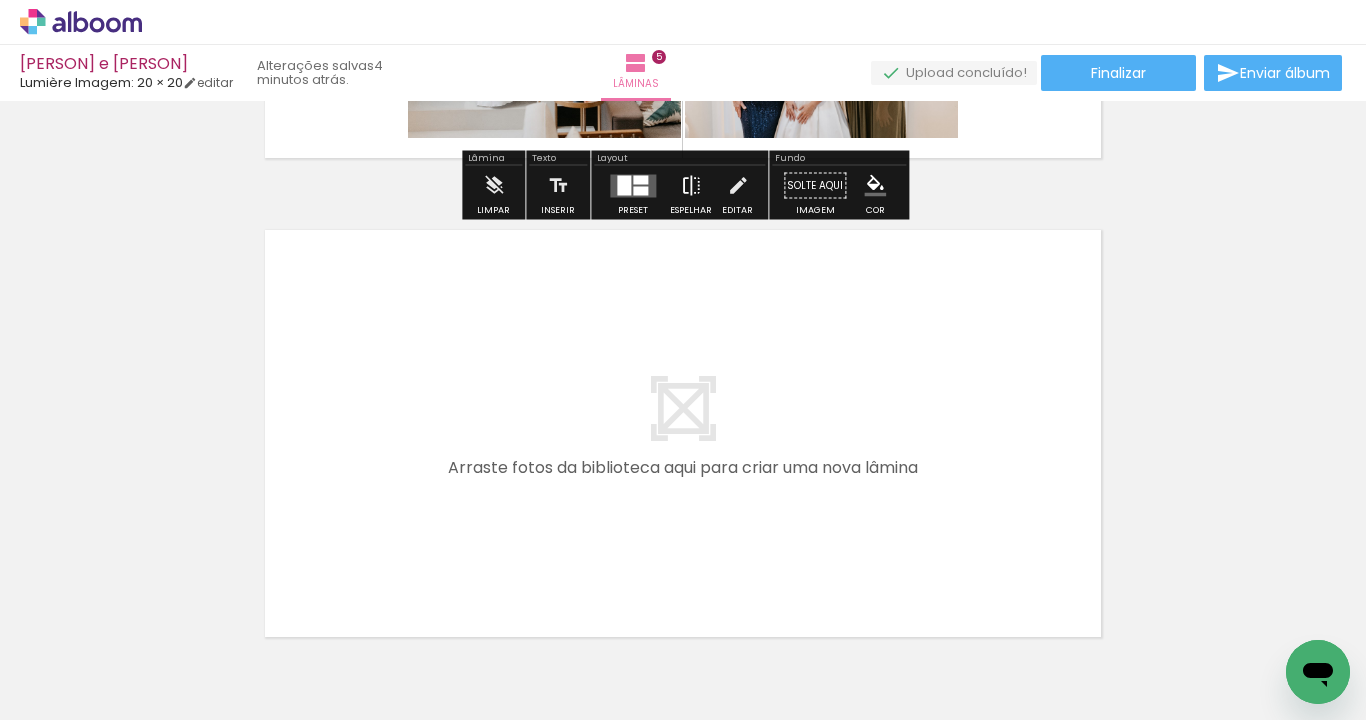 scroll, scrollTop: 2352, scrollLeft: 0, axis: vertical 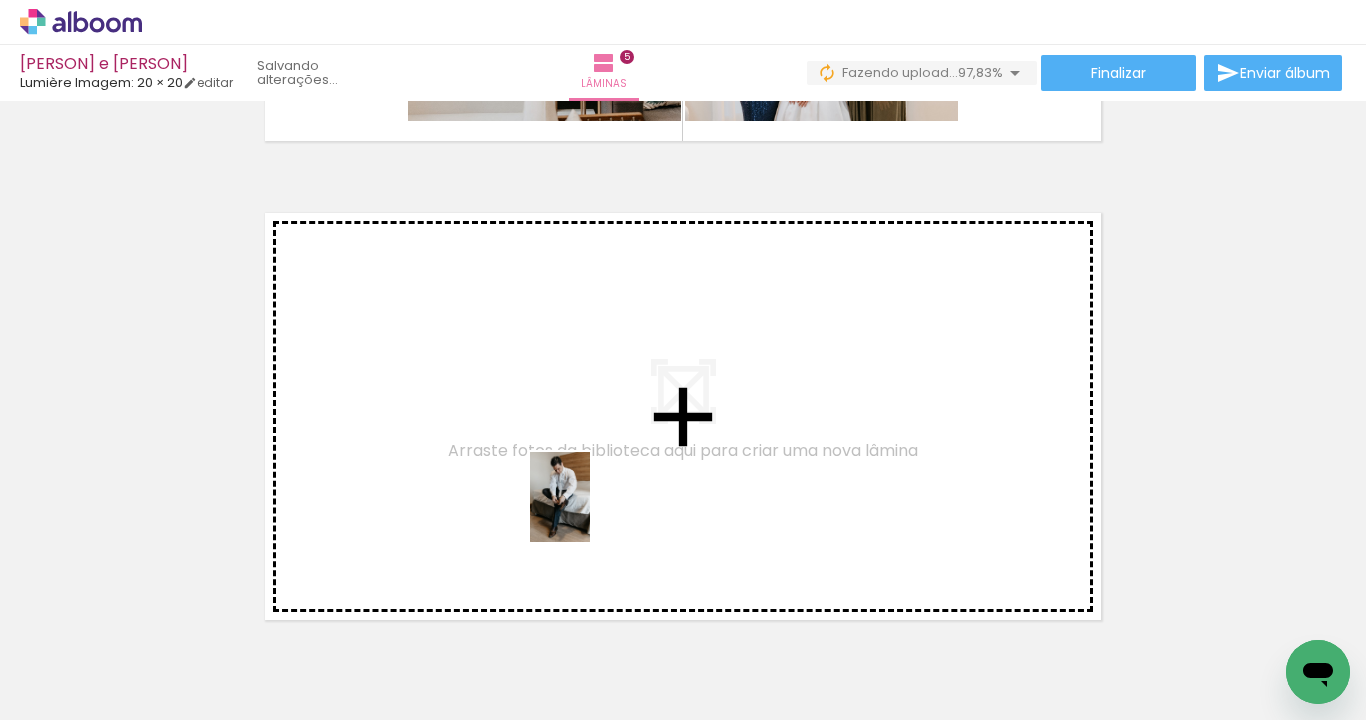 drag, startPoint x: 591, startPoint y: 648, endPoint x: 590, endPoint y: 512, distance: 136.00368 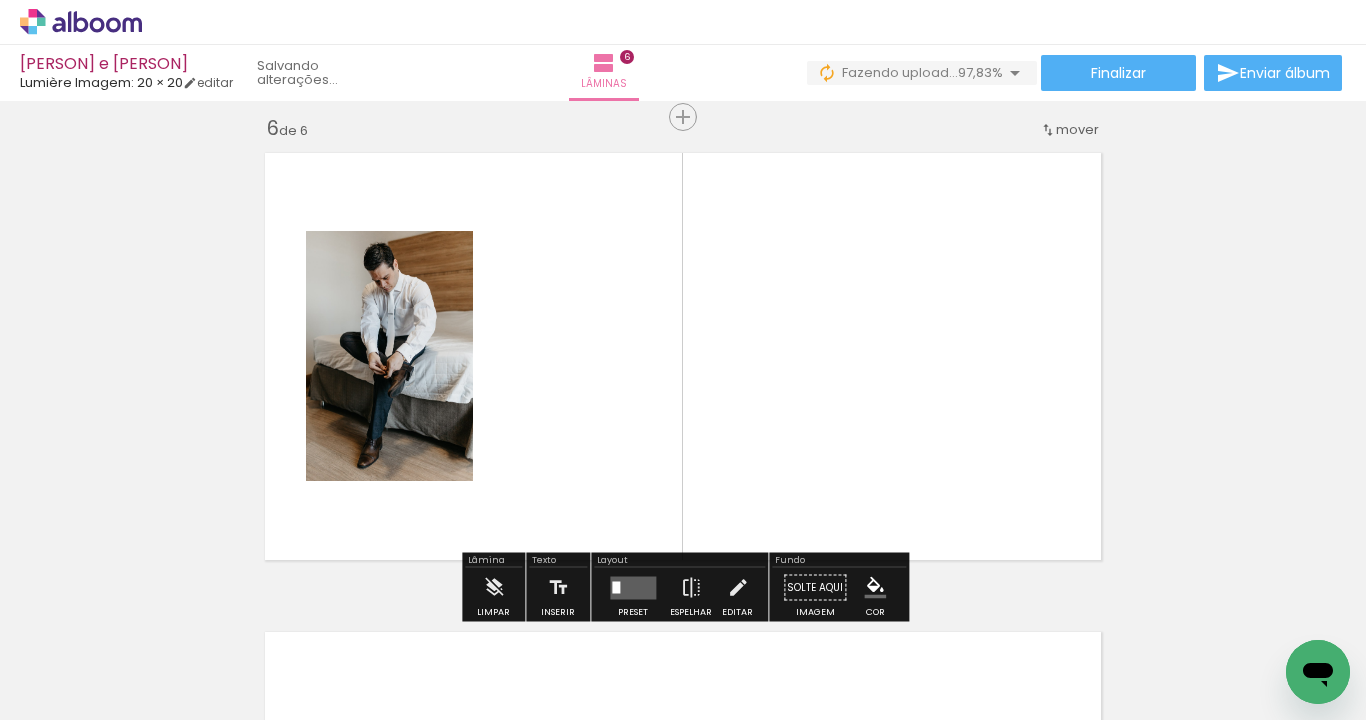 scroll, scrollTop: 2420, scrollLeft: 0, axis: vertical 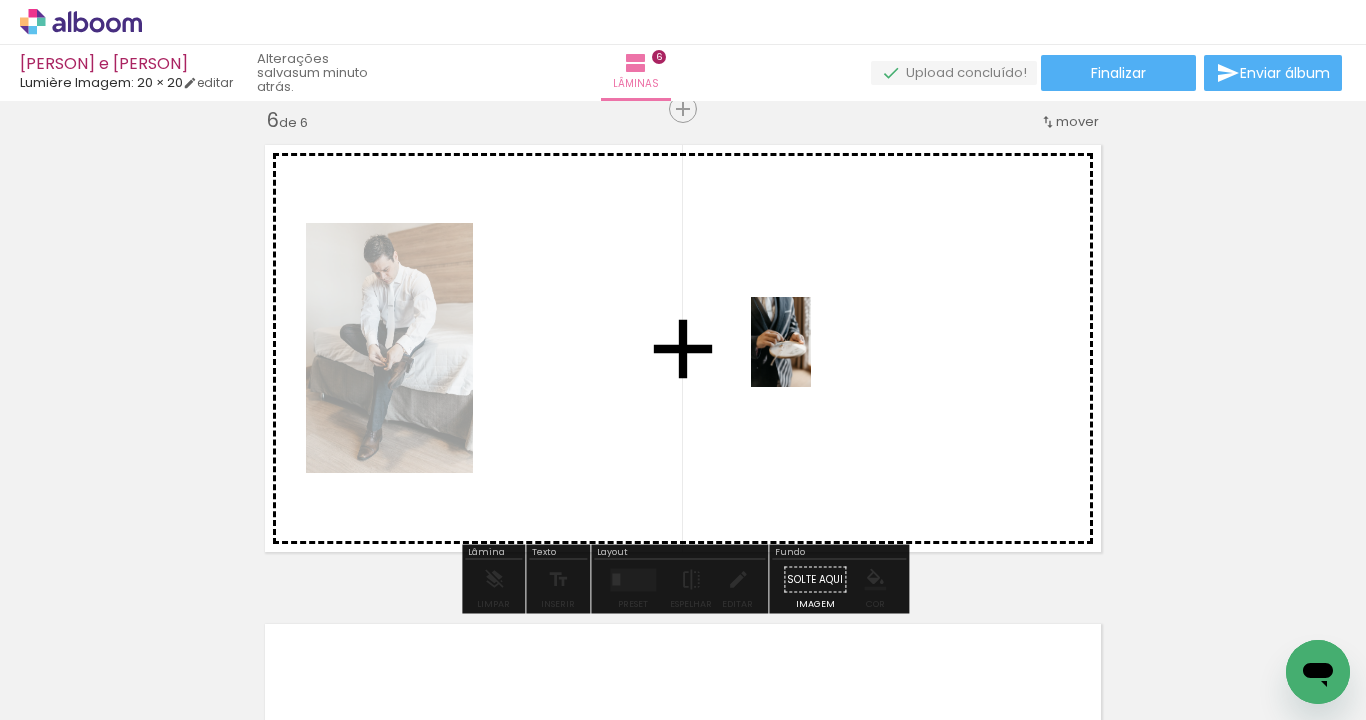 drag, startPoint x: 1196, startPoint y: 665, endPoint x: 808, endPoint y: 357, distance: 495.38672 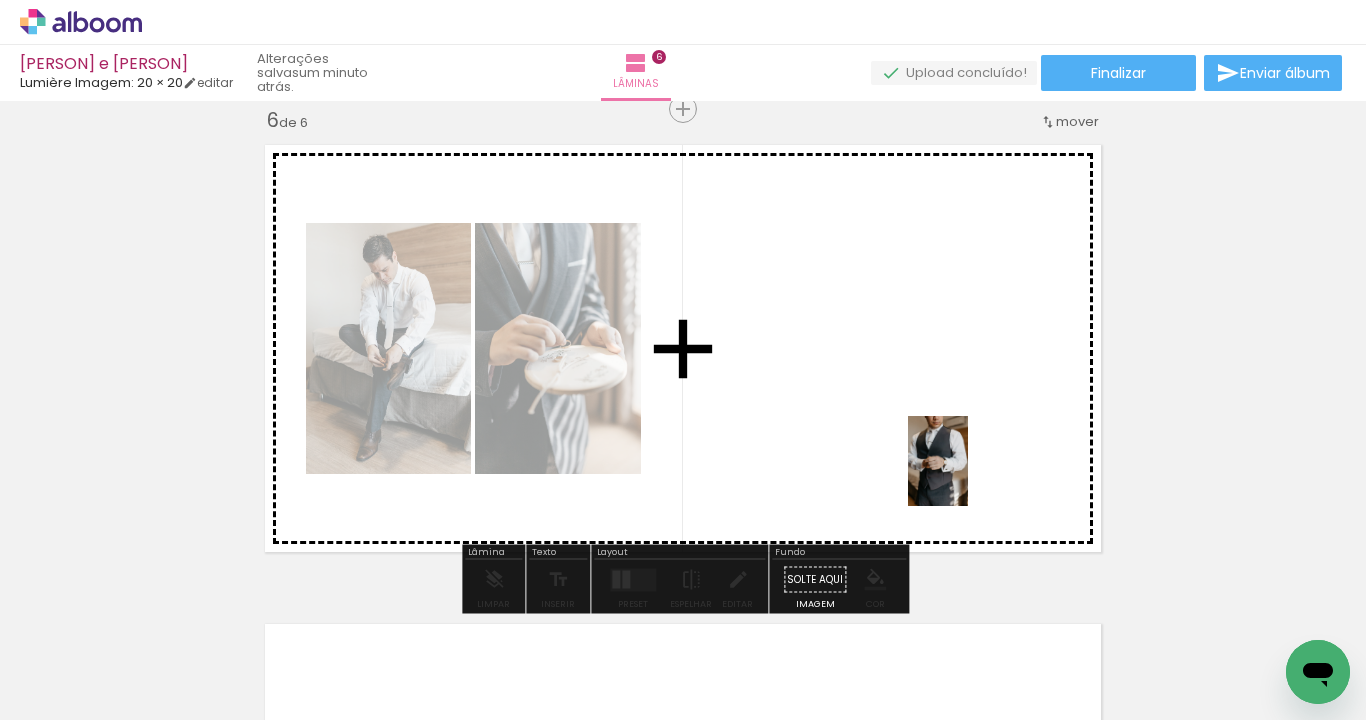 drag, startPoint x: 1296, startPoint y: 636, endPoint x: 968, endPoint y: 475, distance: 365.38336 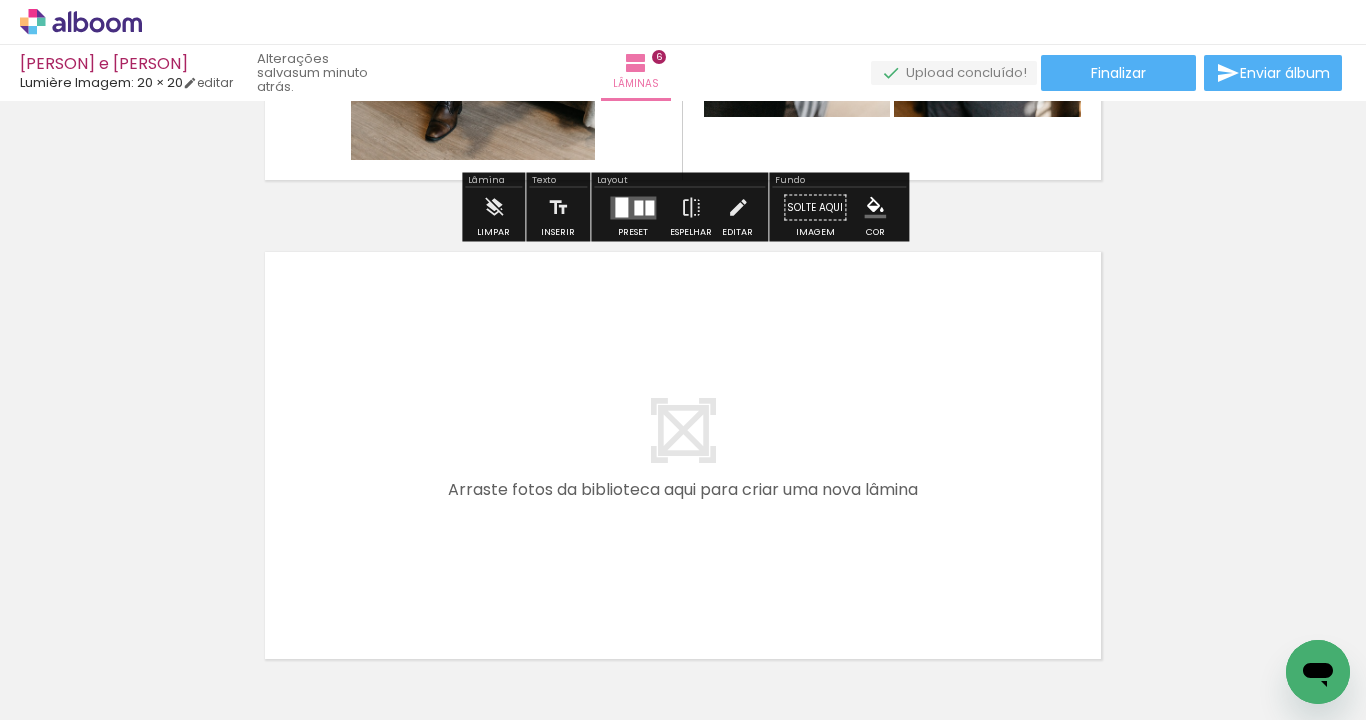 scroll, scrollTop: 2802, scrollLeft: 0, axis: vertical 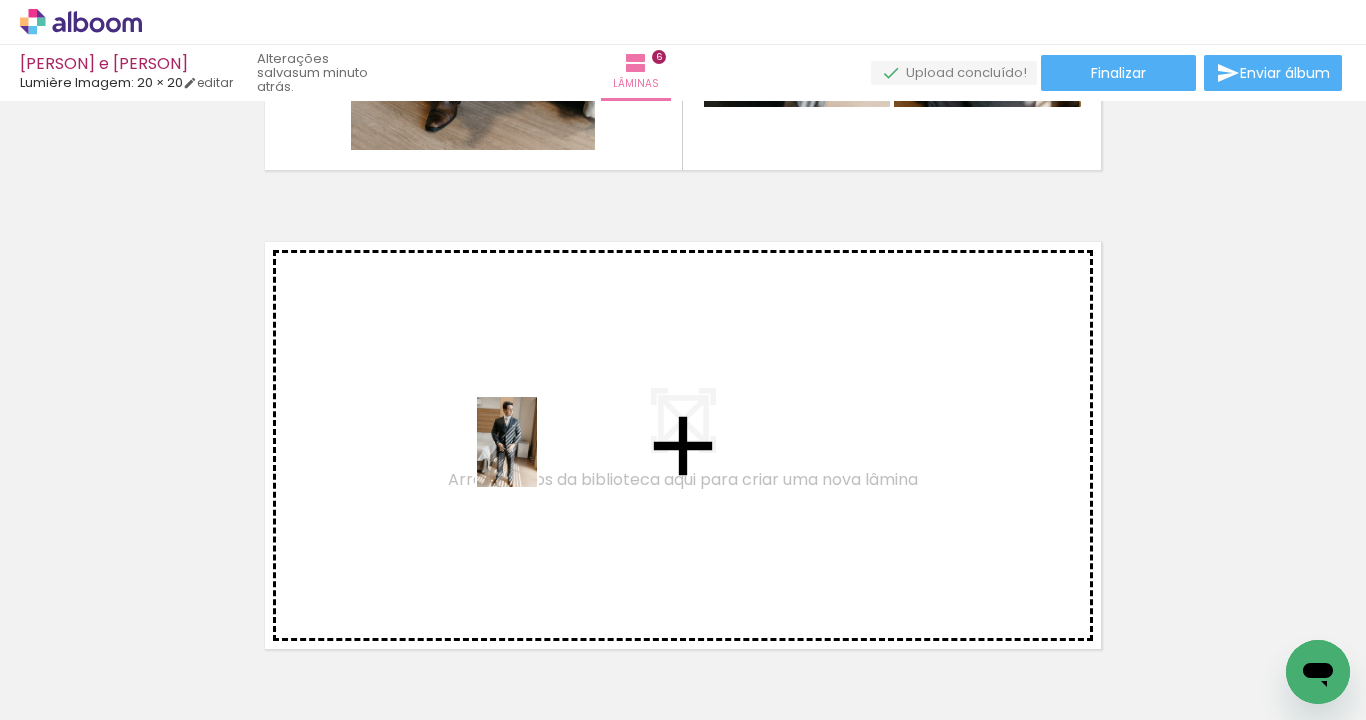 drag, startPoint x: 537, startPoint y: 674, endPoint x: 538, endPoint y: 456, distance: 218.00229 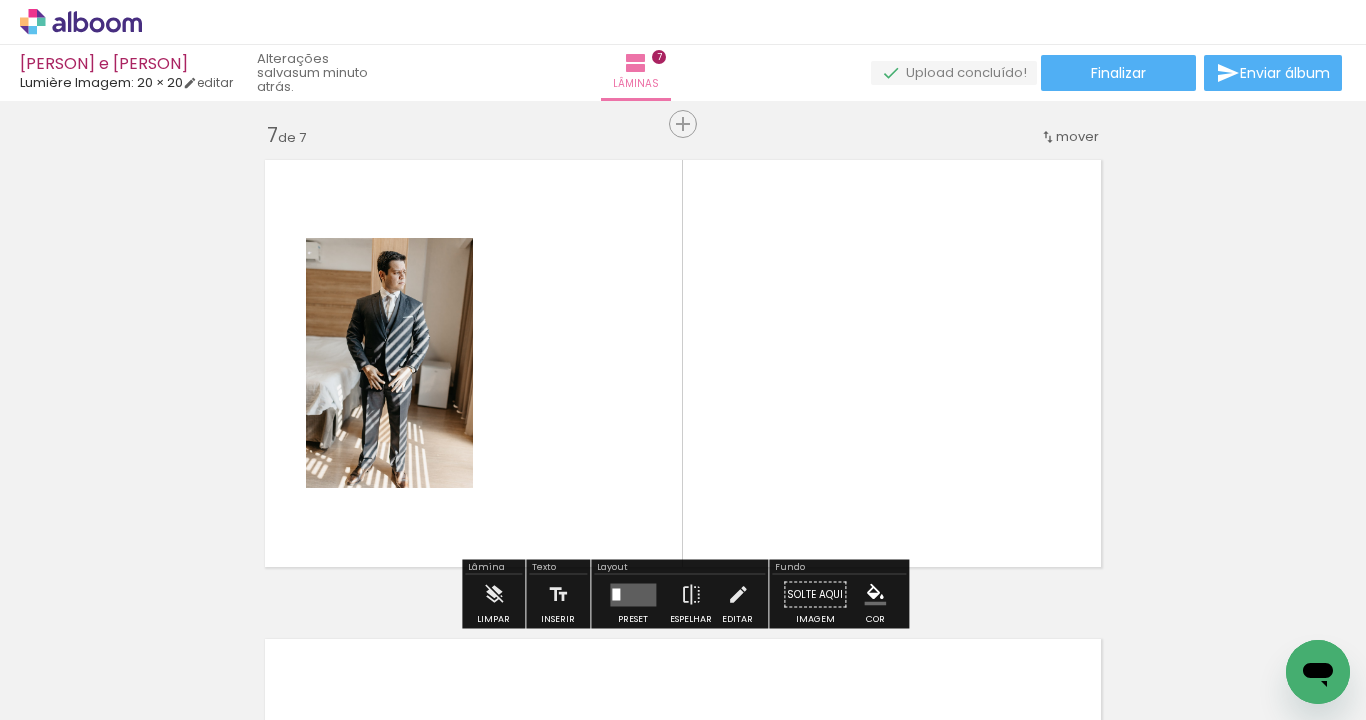 scroll, scrollTop: 2899, scrollLeft: 0, axis: vertical 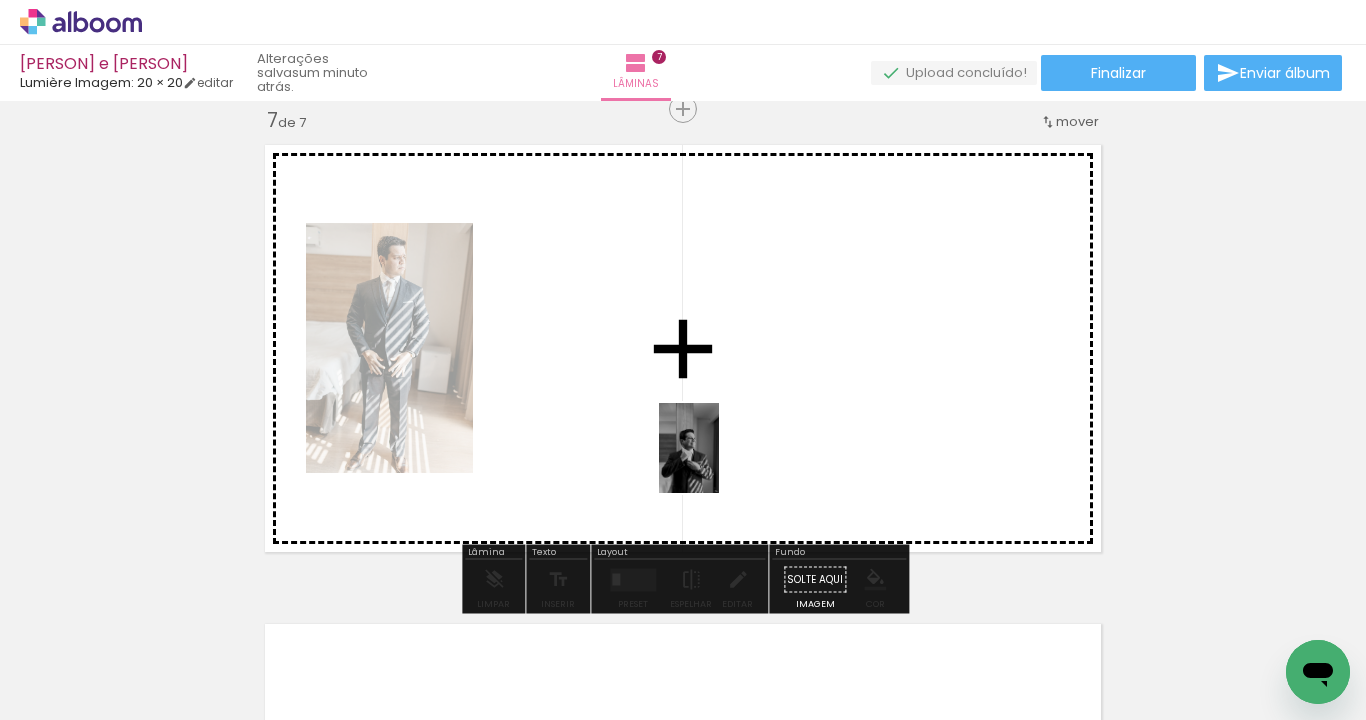 drag, startPoint x: 658, startPoint y: 639, endPoint x: 719, endPoint y: 463, distance: 186.2713 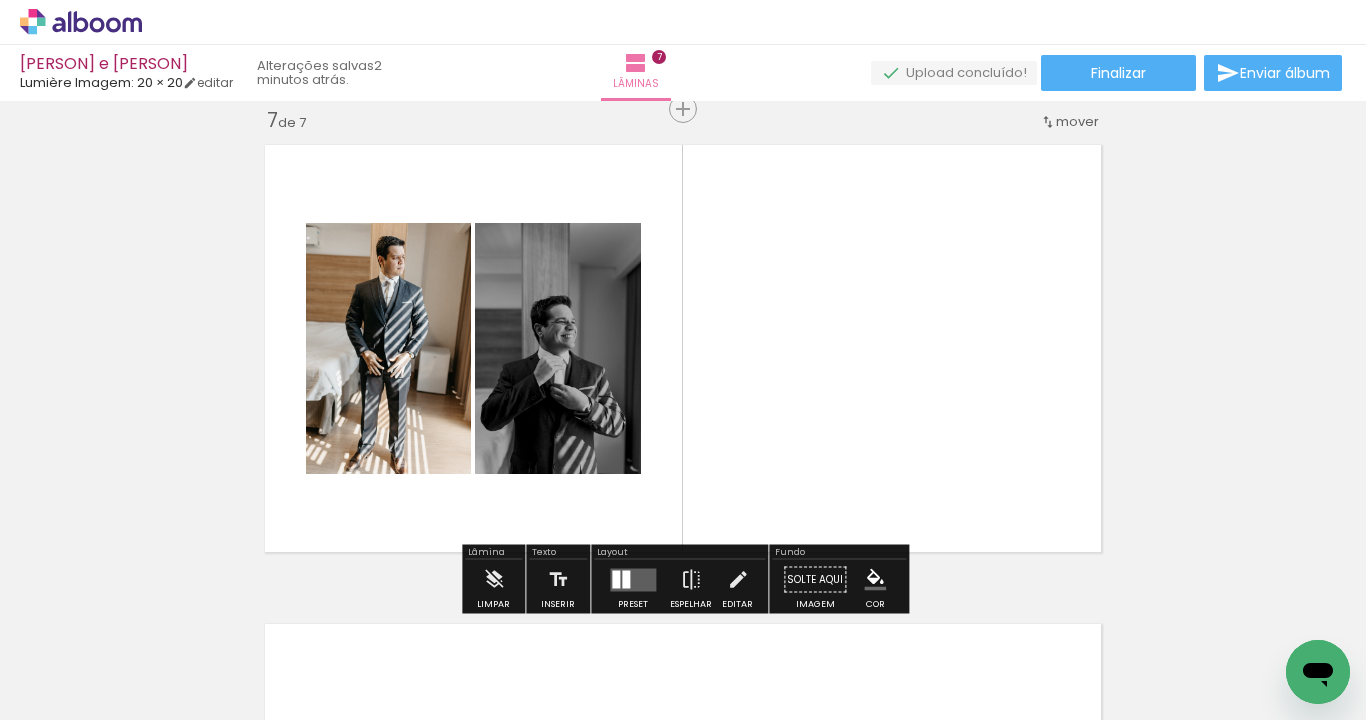 click at bounding box center [633, 579] 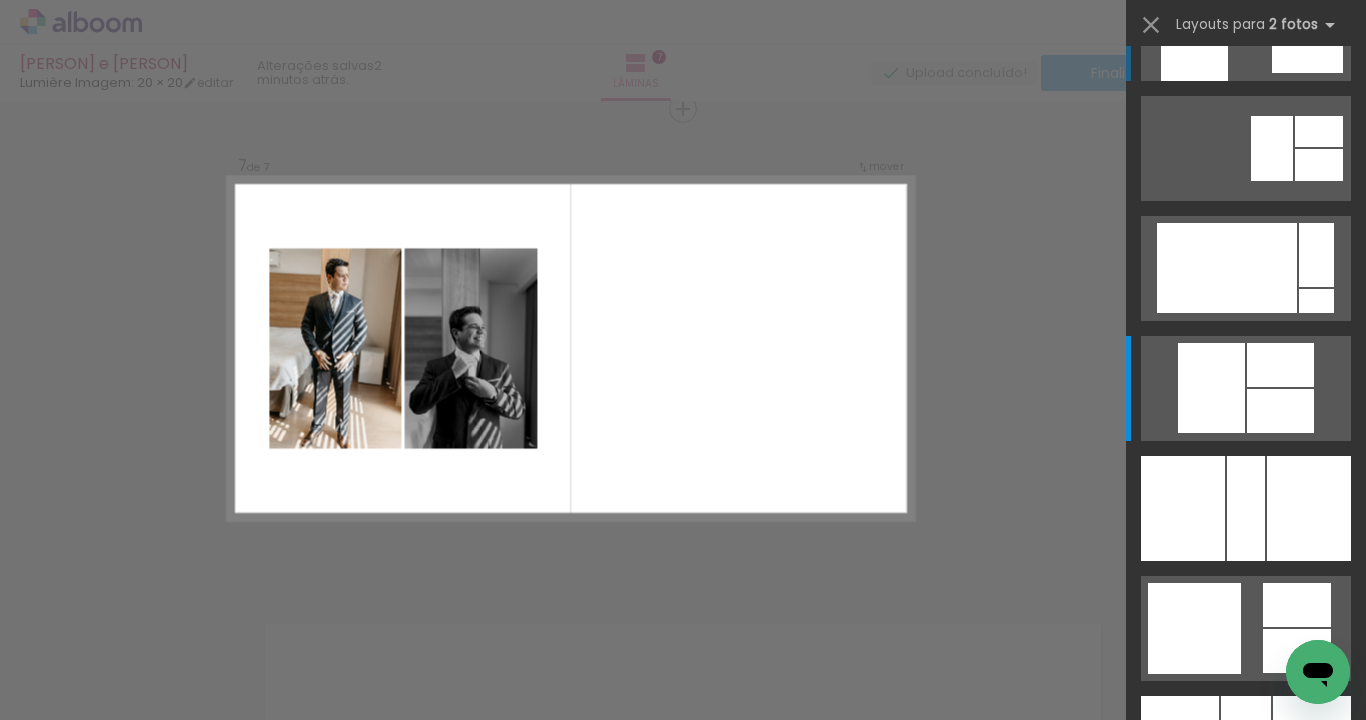 scroll, scrollTop: 0, scrollLeft: 0, axis: both 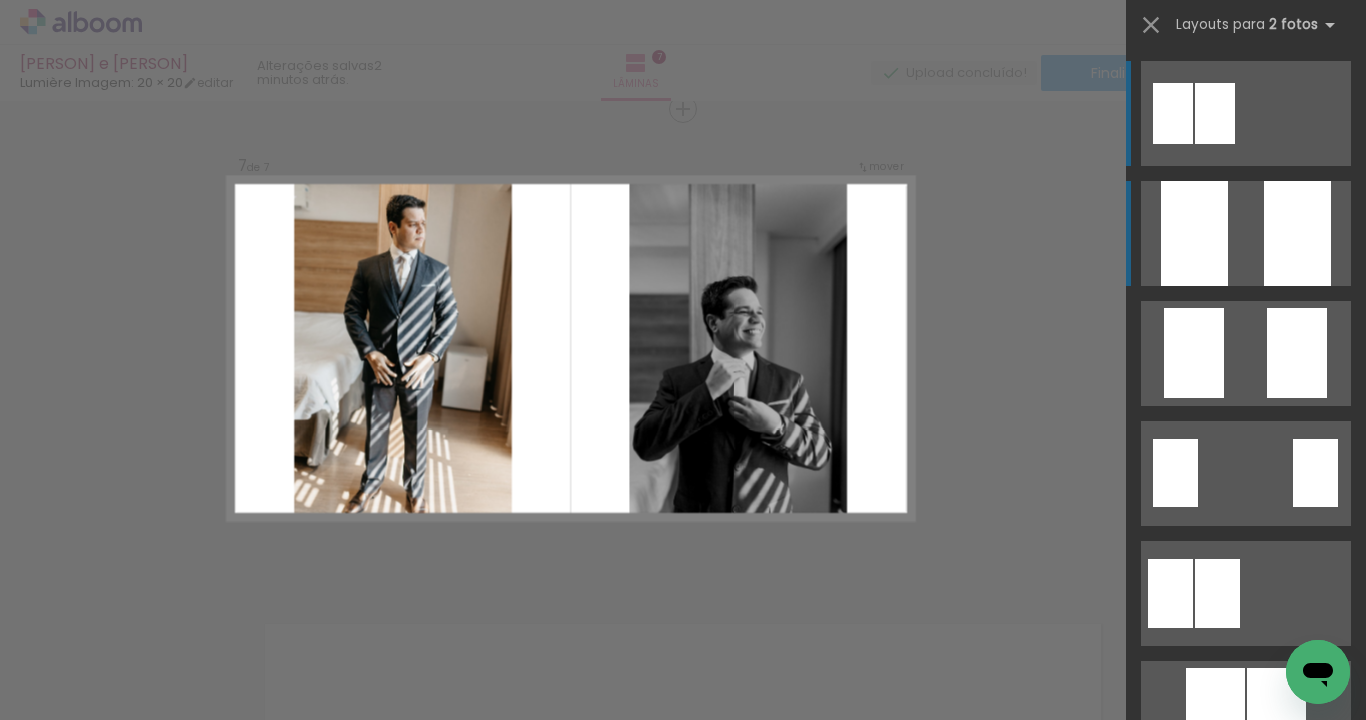 click at bounding box center [1194, 233] 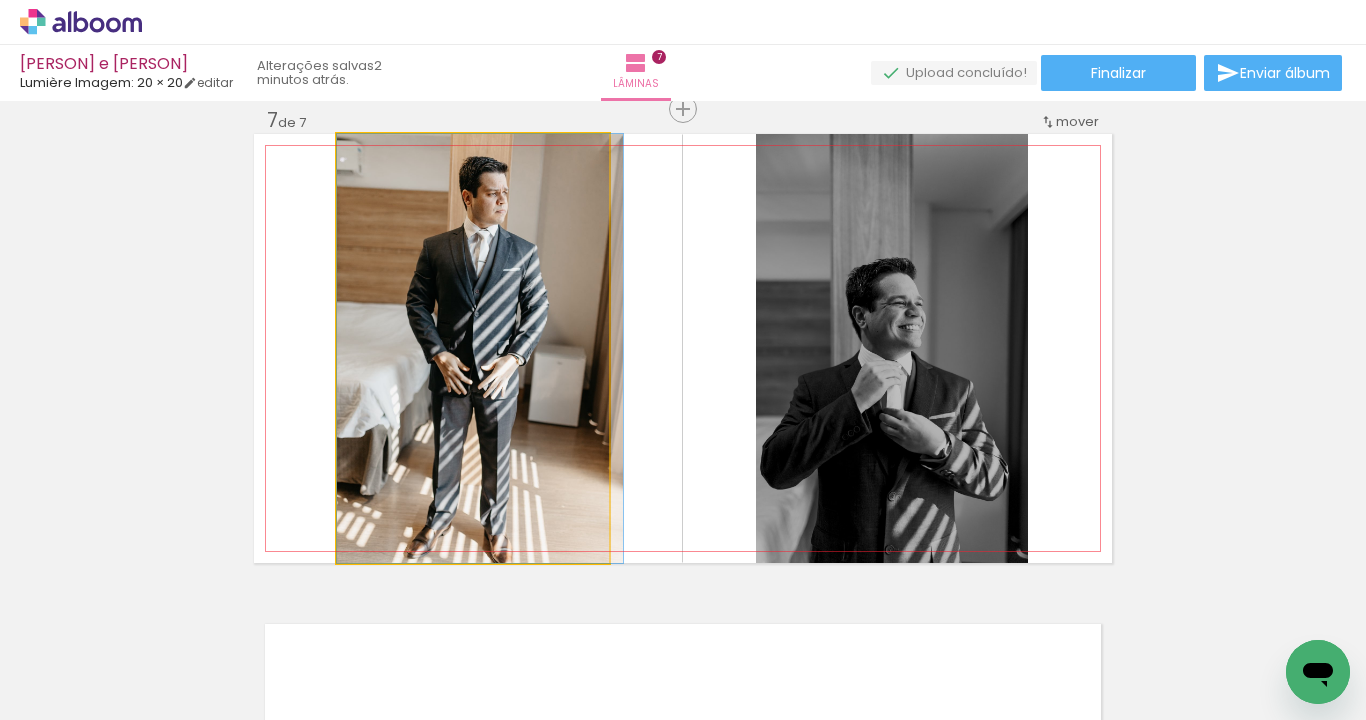 drag, startPoint x: 502, startPoint y: 365, endPoint x: 512, endPoint y: 418, distance: 53.935146 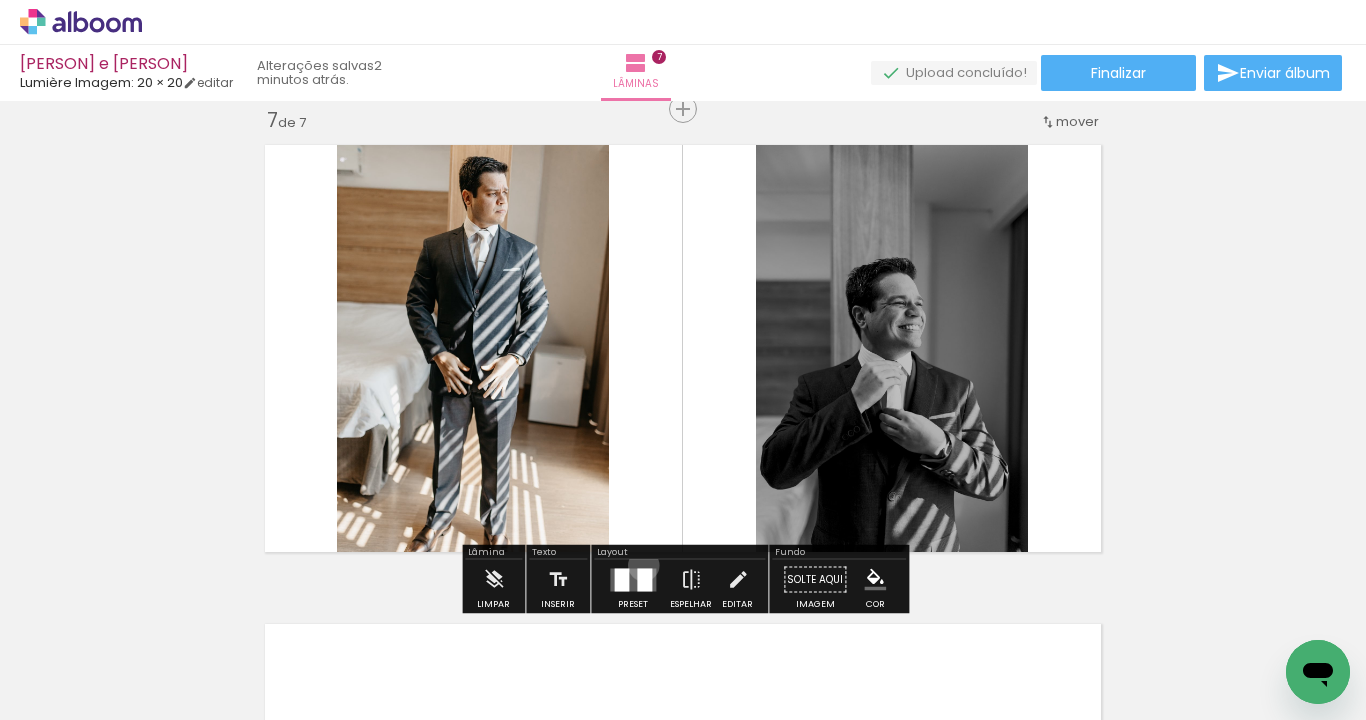 click at bounding box center [633, 580] 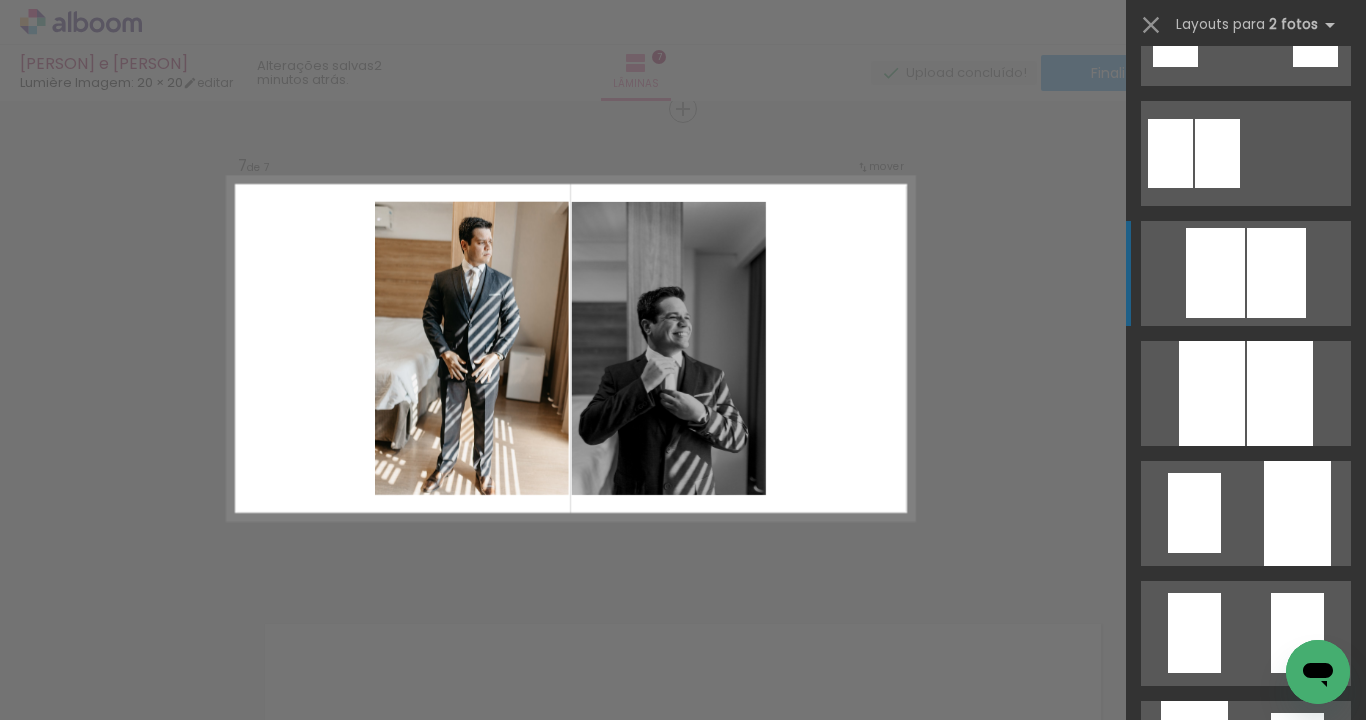 scroll, scrollTop: 458, scrollLeft: 0, axis: vertical 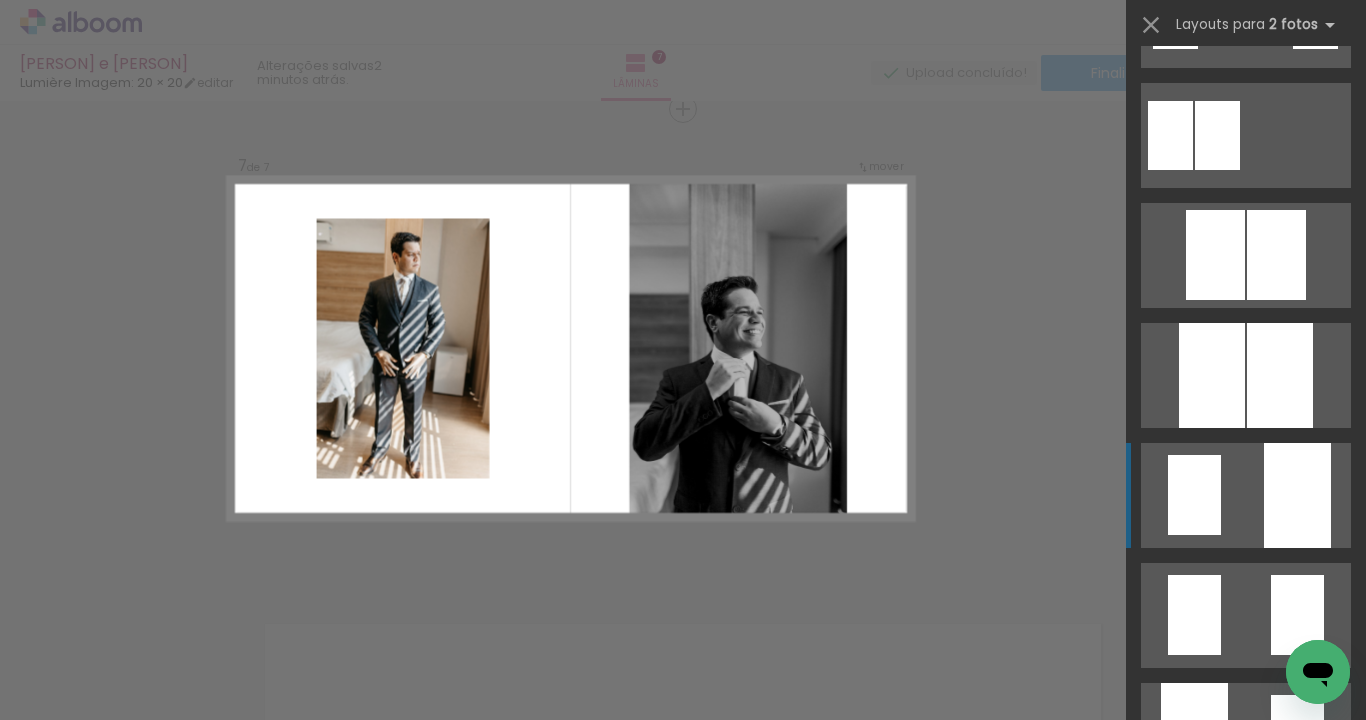 click at bounding box center (1194, -225) 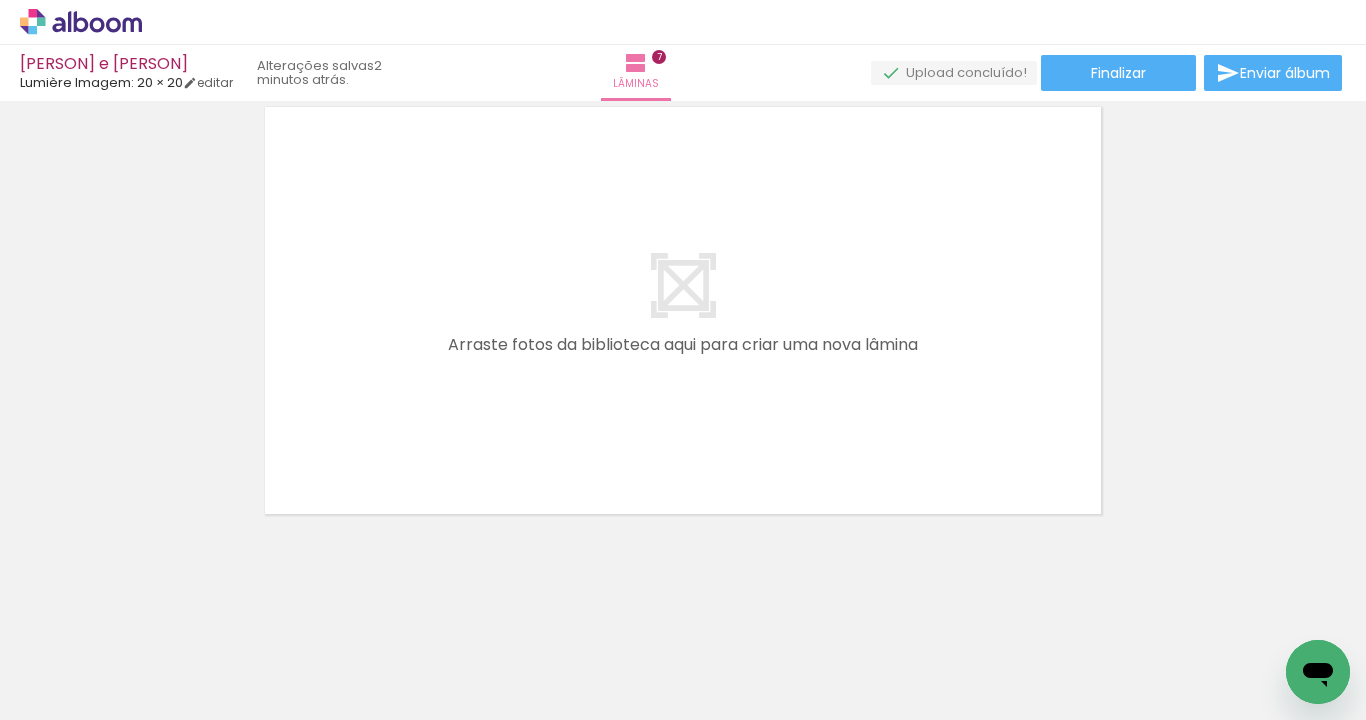 scroll, scrollTop: 3416, scrollLeft: 0, axis: vertical 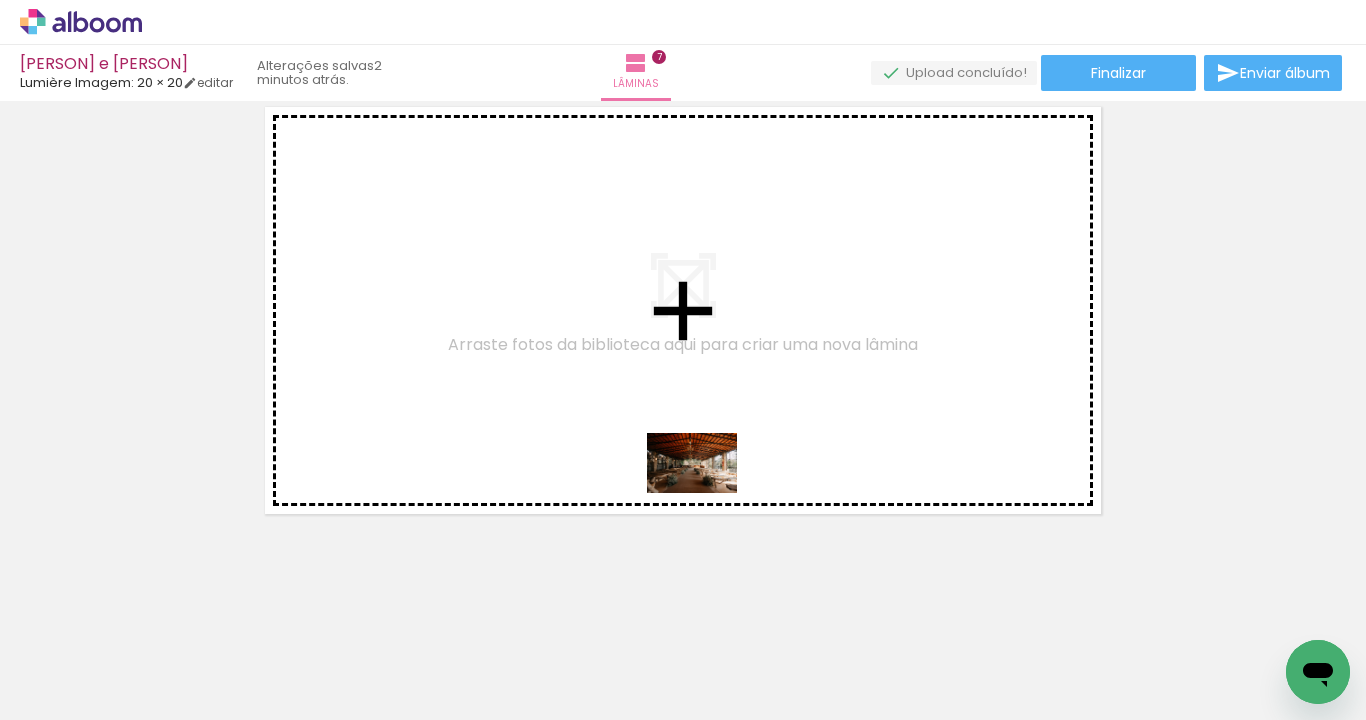 drag, startPoint x: 775, startPoint y: 650, endPoint x: 704, endPoint y: 492, distance: 173.21951 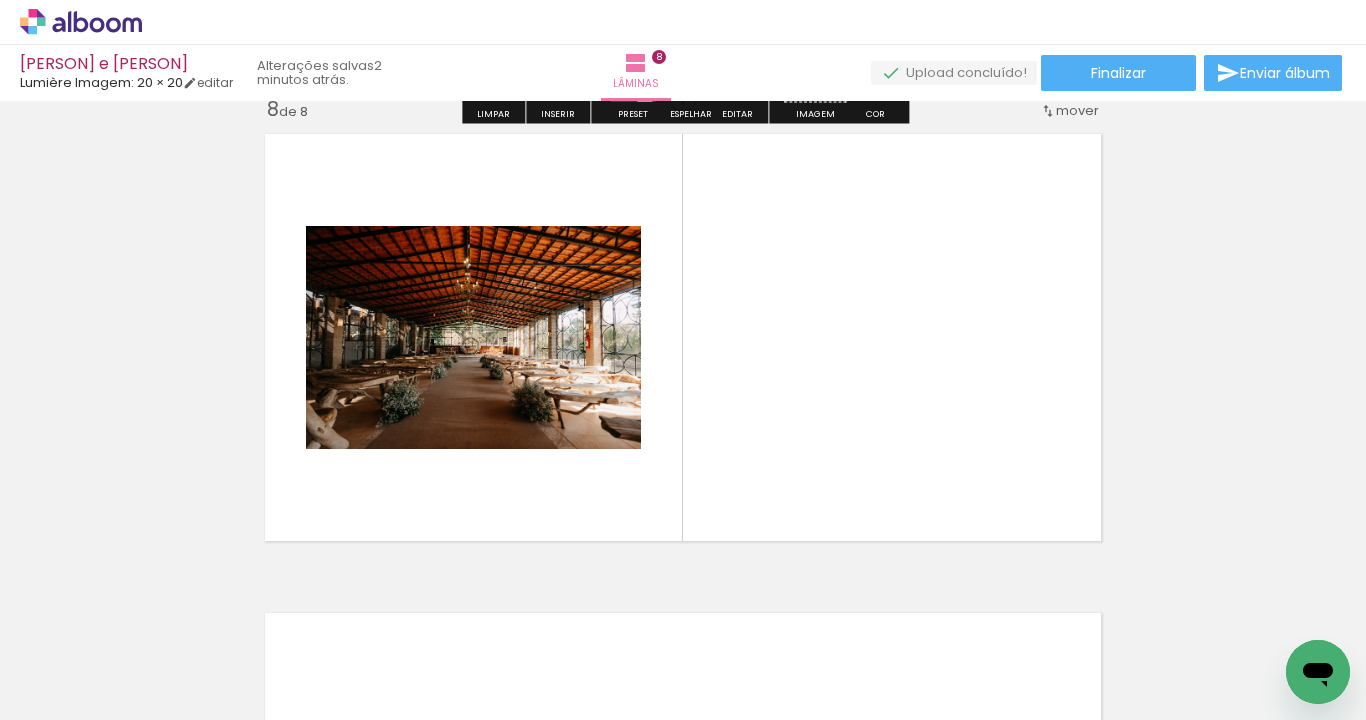 scroll, scrollTop: 3378, scrollLeft: 0, axis: vertical 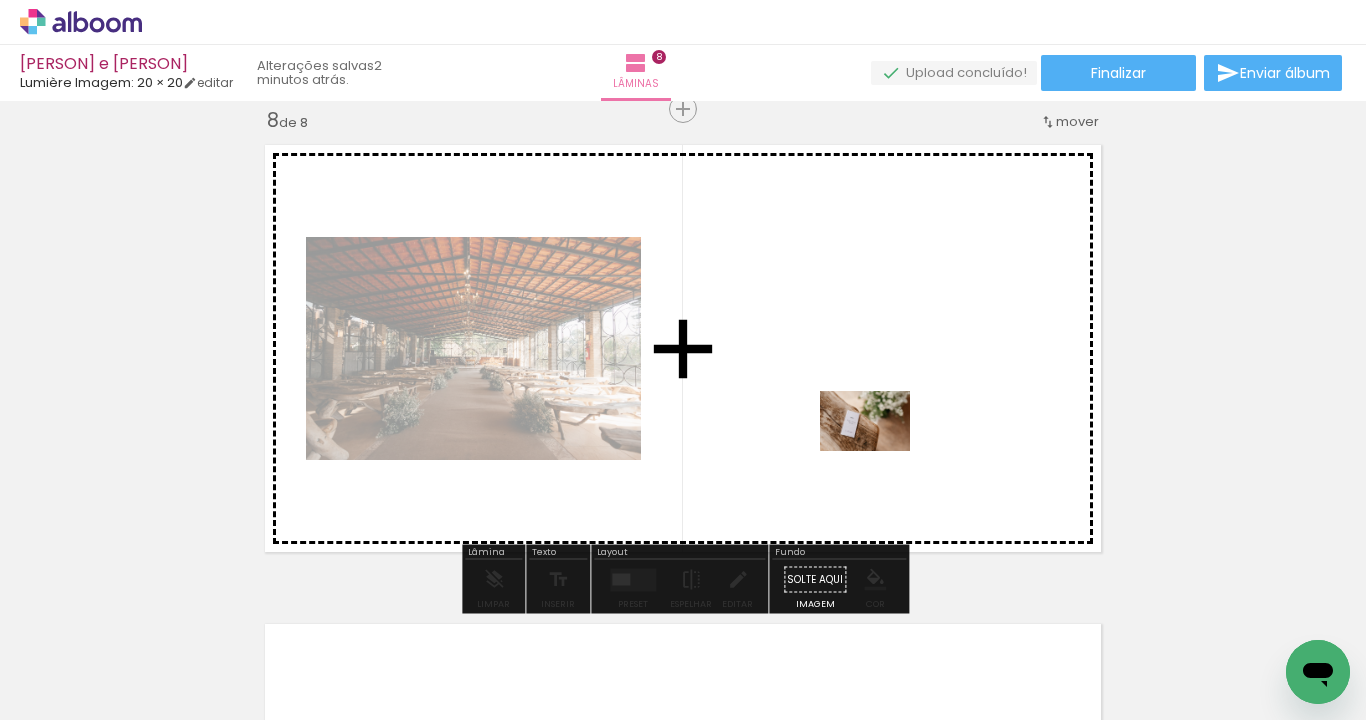 drag, startPoint x: 887, startPoint y: 664, endPoint x: 879, endPoint y: 450, distance: 214.14948 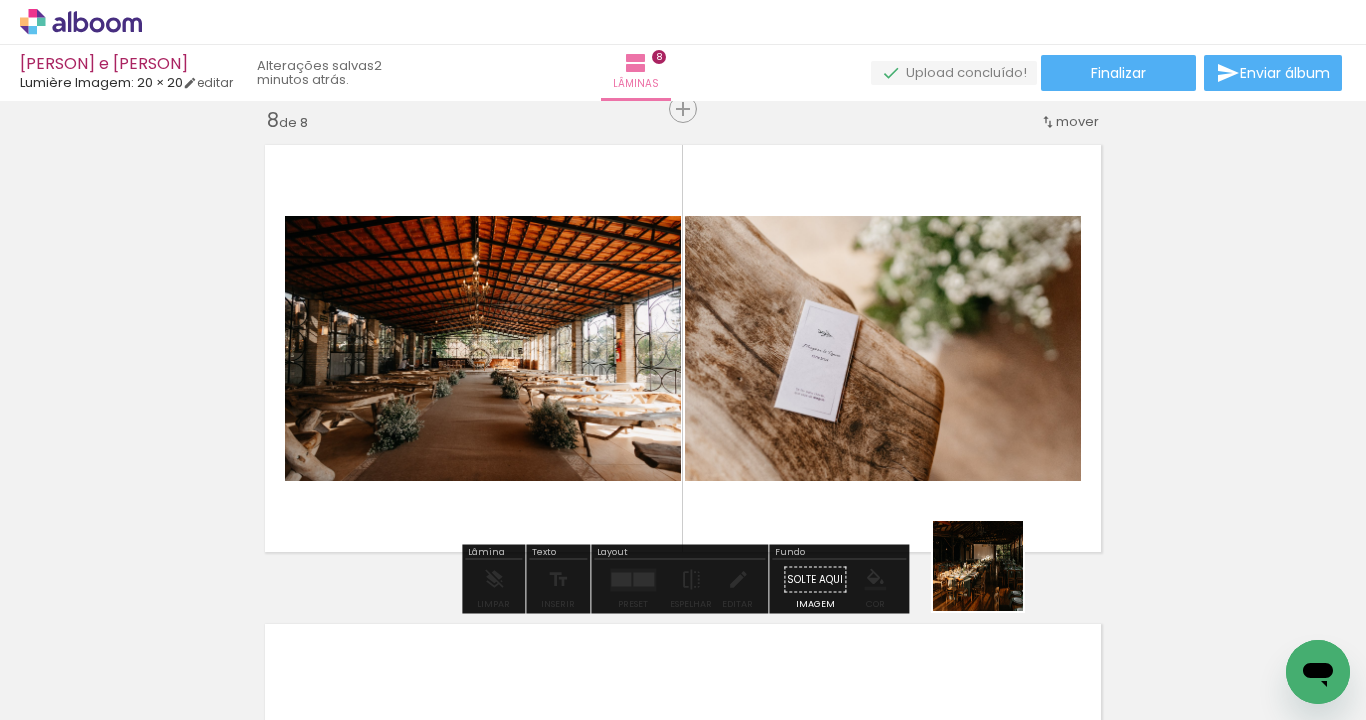drag, startPoint x: 996, startPoint y: 653, endPoint x: 984, endPoint y: 536, distance: 117.61378 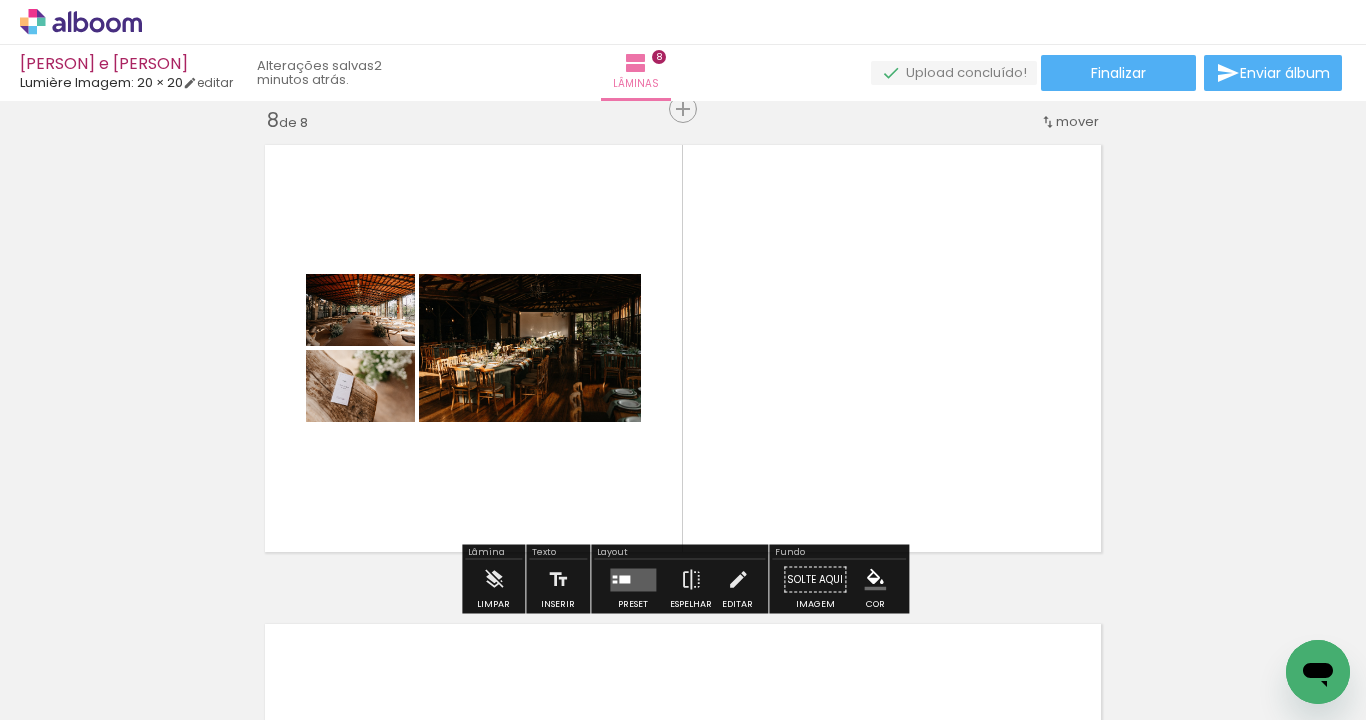 click at bounding box center (624, 579) 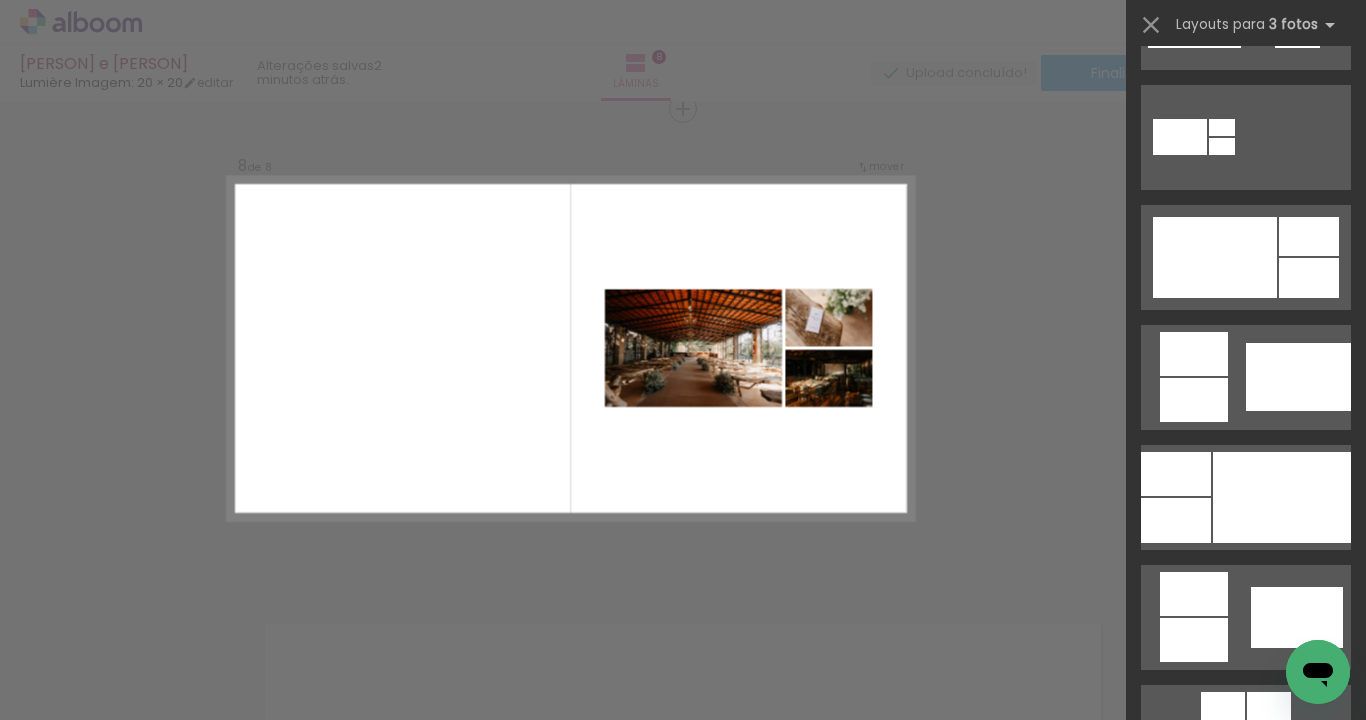 scroll, scrollTop: 1009, scrollLeft: 0, axis: vertical 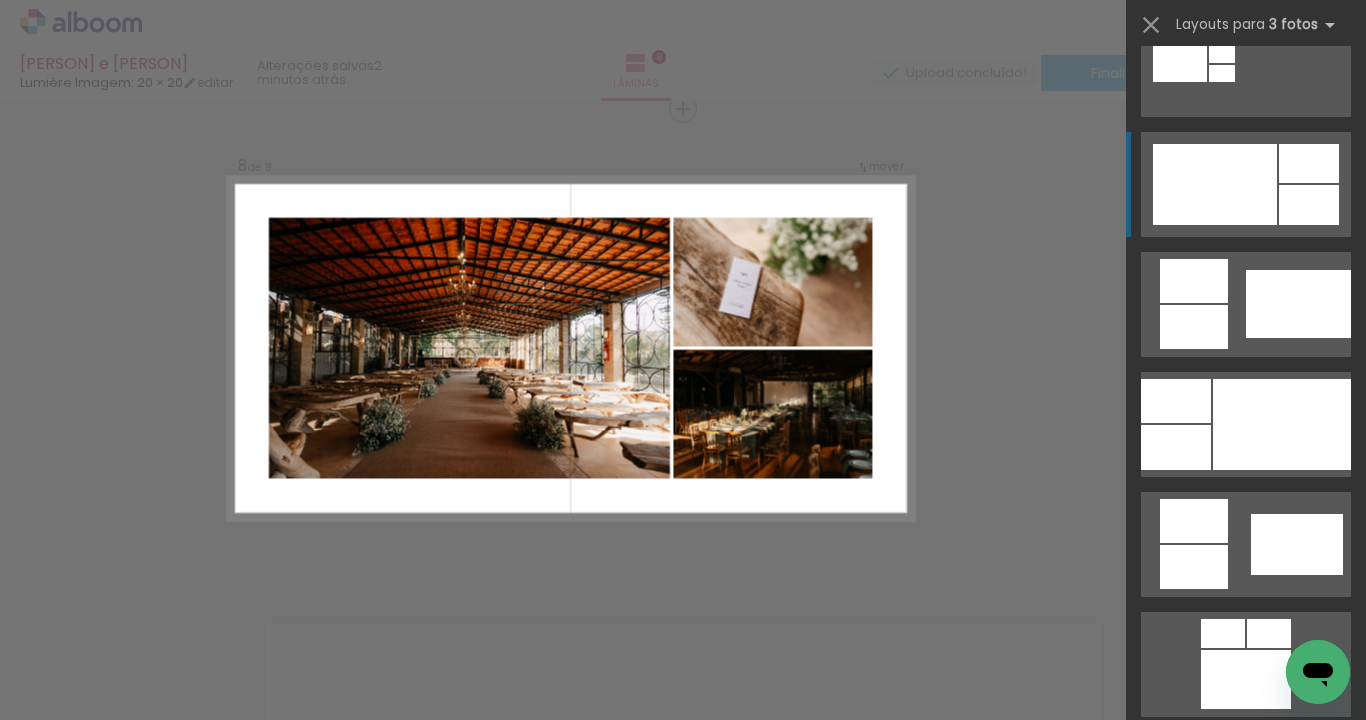 click at bounding box center [1215, 184] 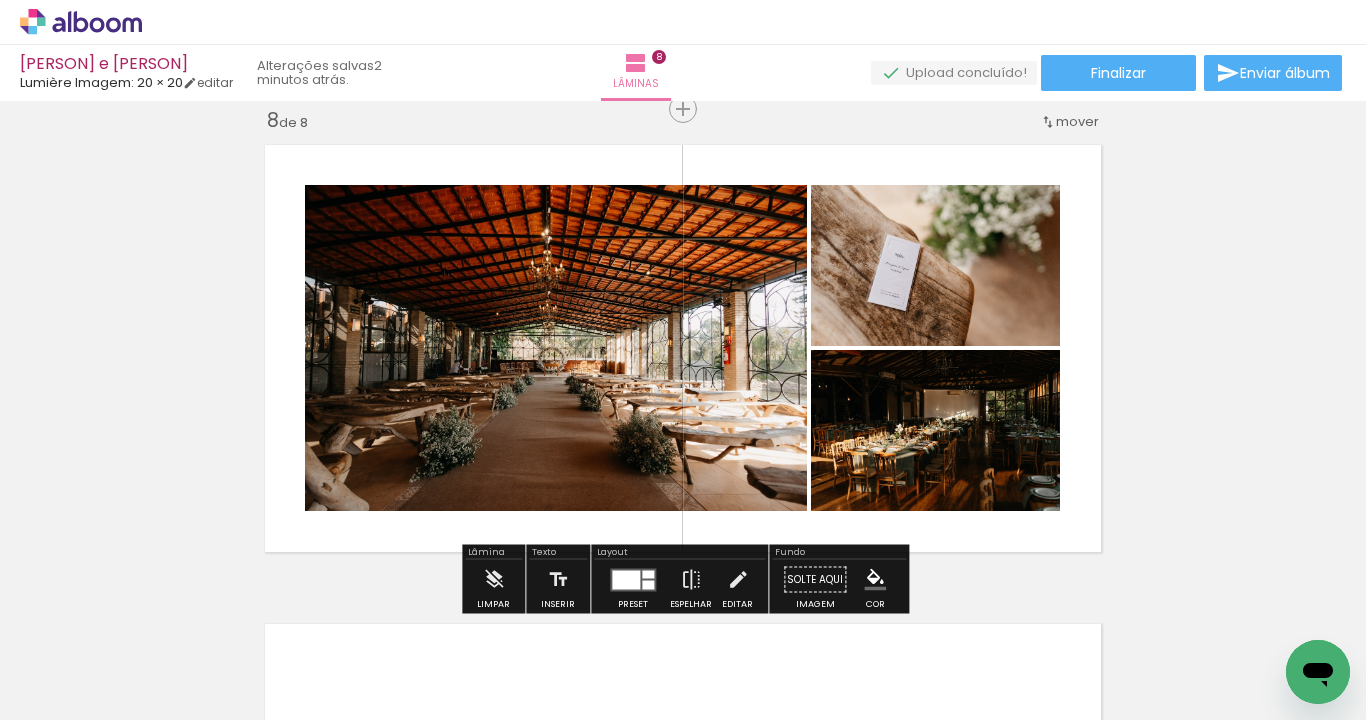 scroll, scrollTop: 0, scrollLeft: 1873, axis: horizontal 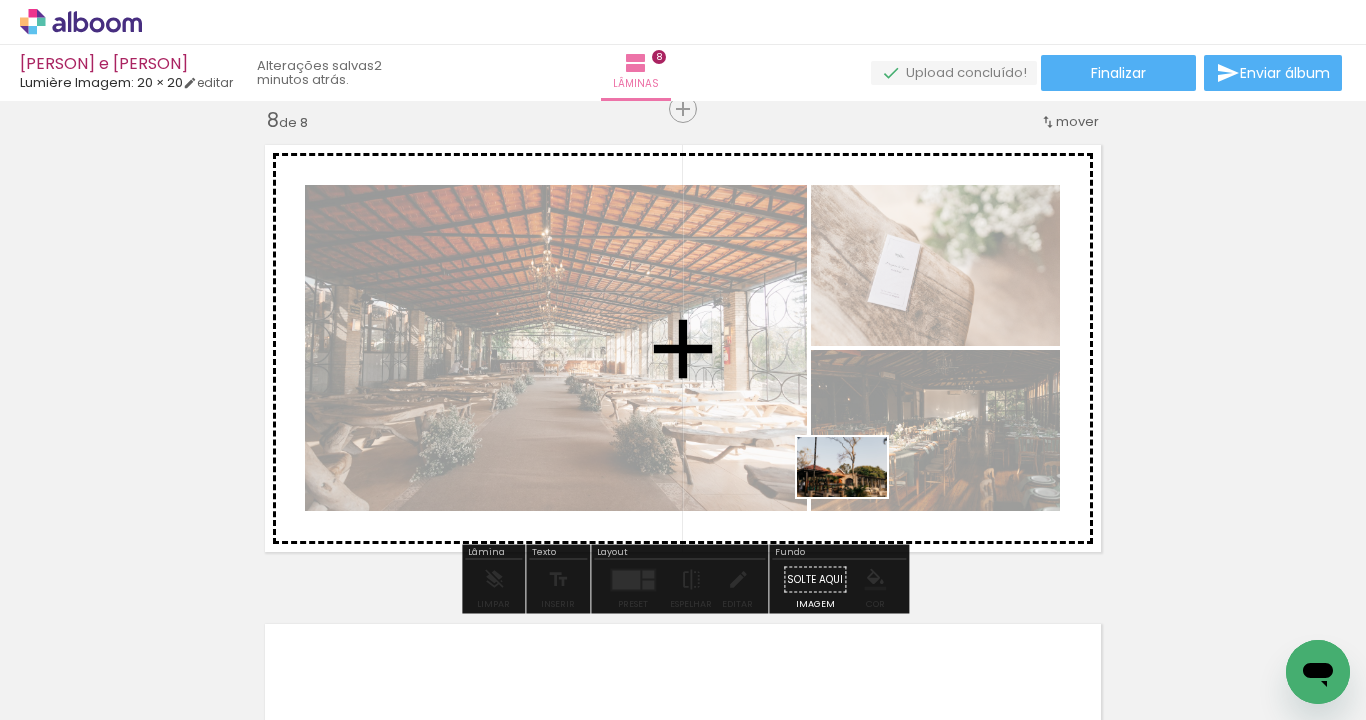 drag, startPoint x: 815, startPoint y: 642, endPoint x: 857, endPoint y: 497, distance: 150.96027 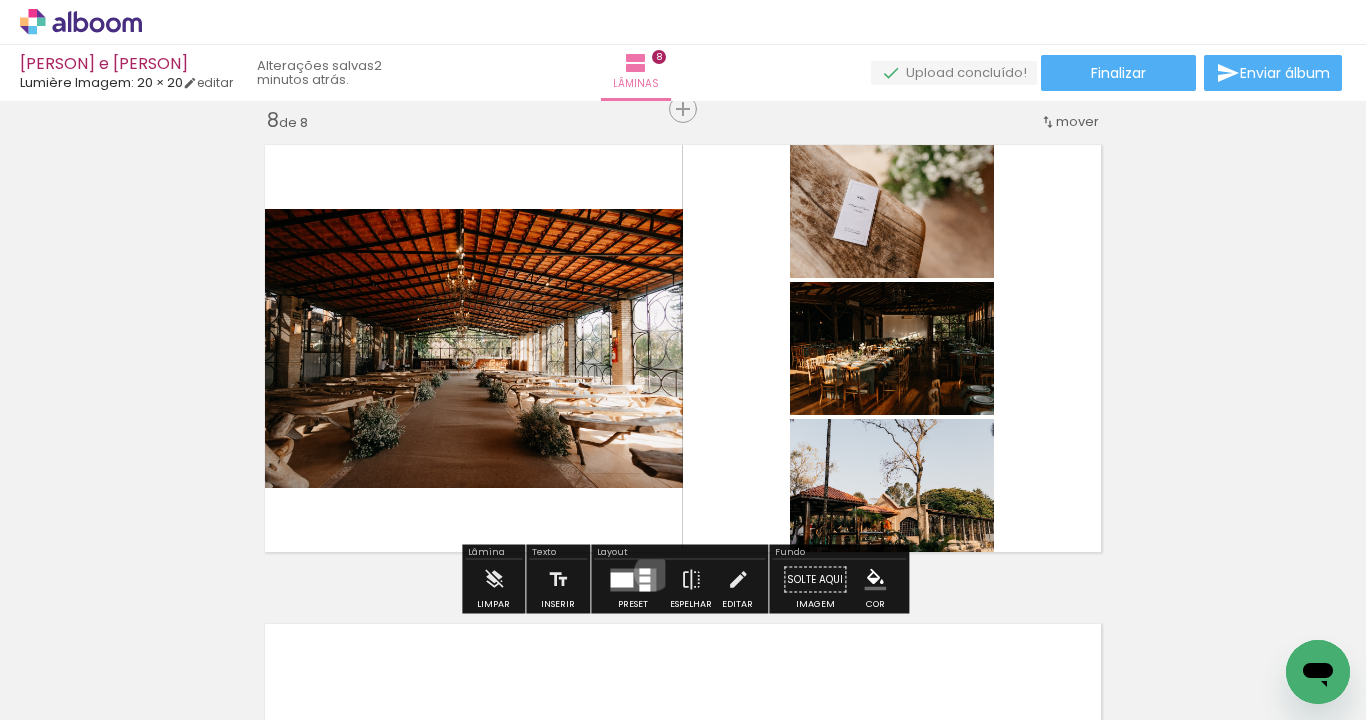 click at bounding box center [633, 579] 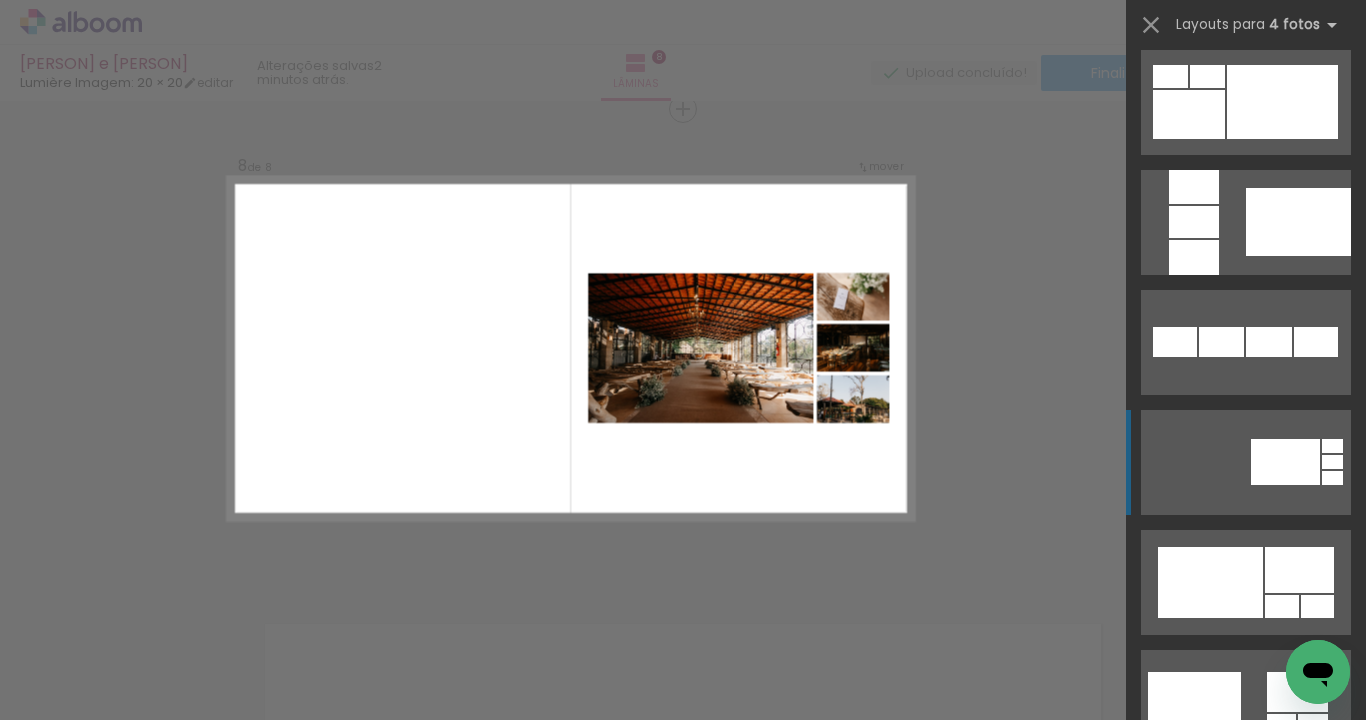 scroll, scrollTop: 1251, scrollLeft: 0, axis: vertical 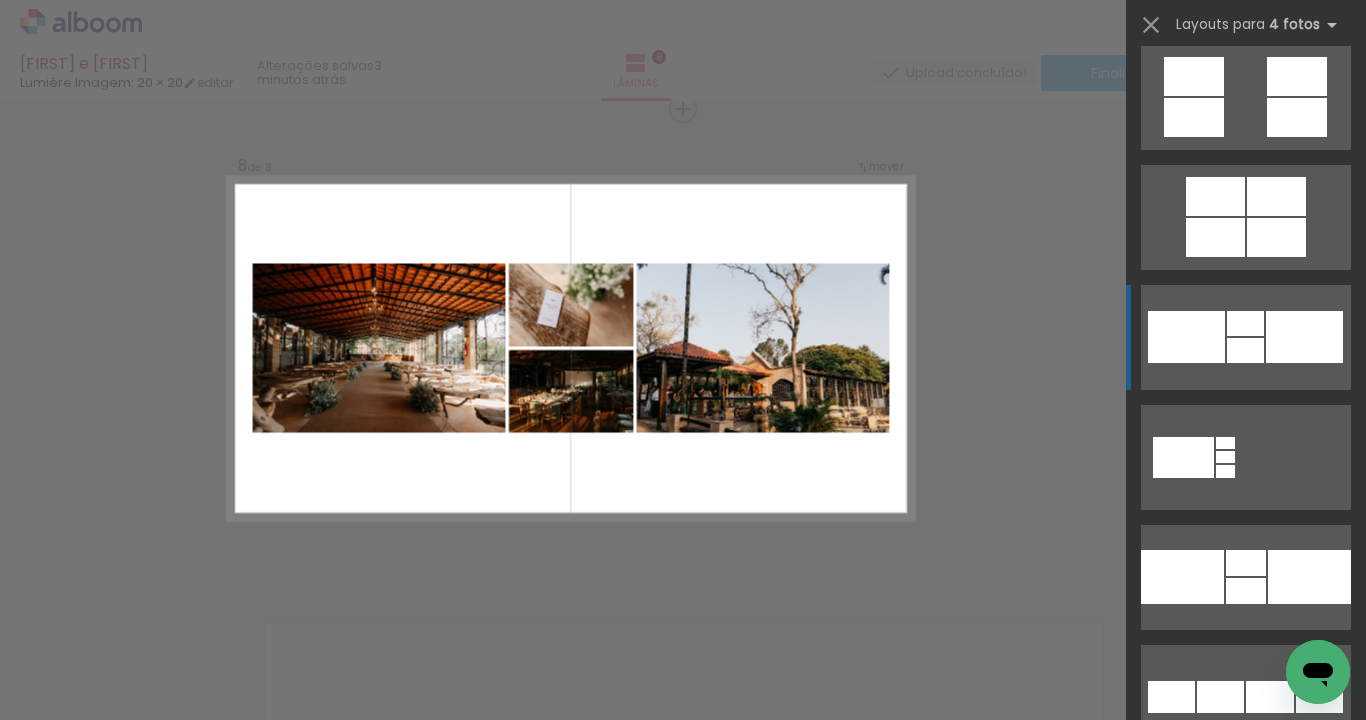 click at bounding box center [1245, -41] 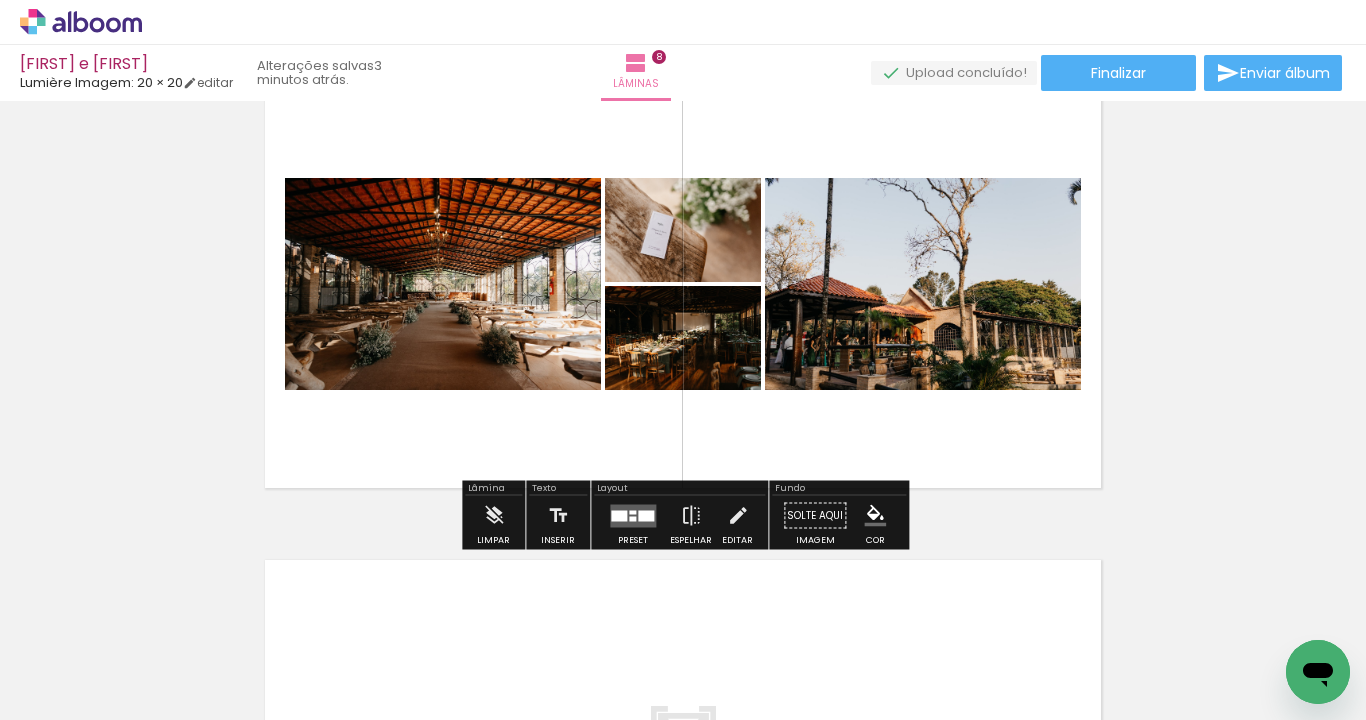scroll, scrollTop: 3444, scrollLeft: 0, axis: vertical 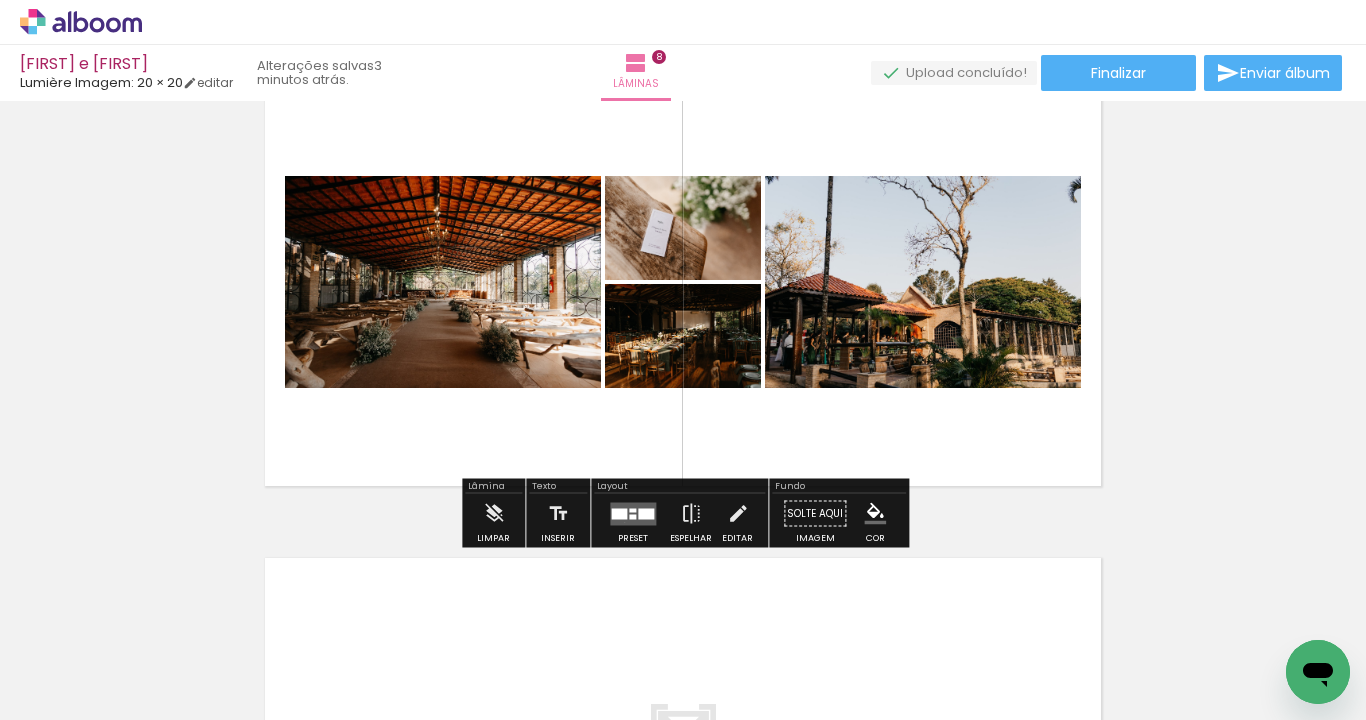 click at bounding box center (633, 513) 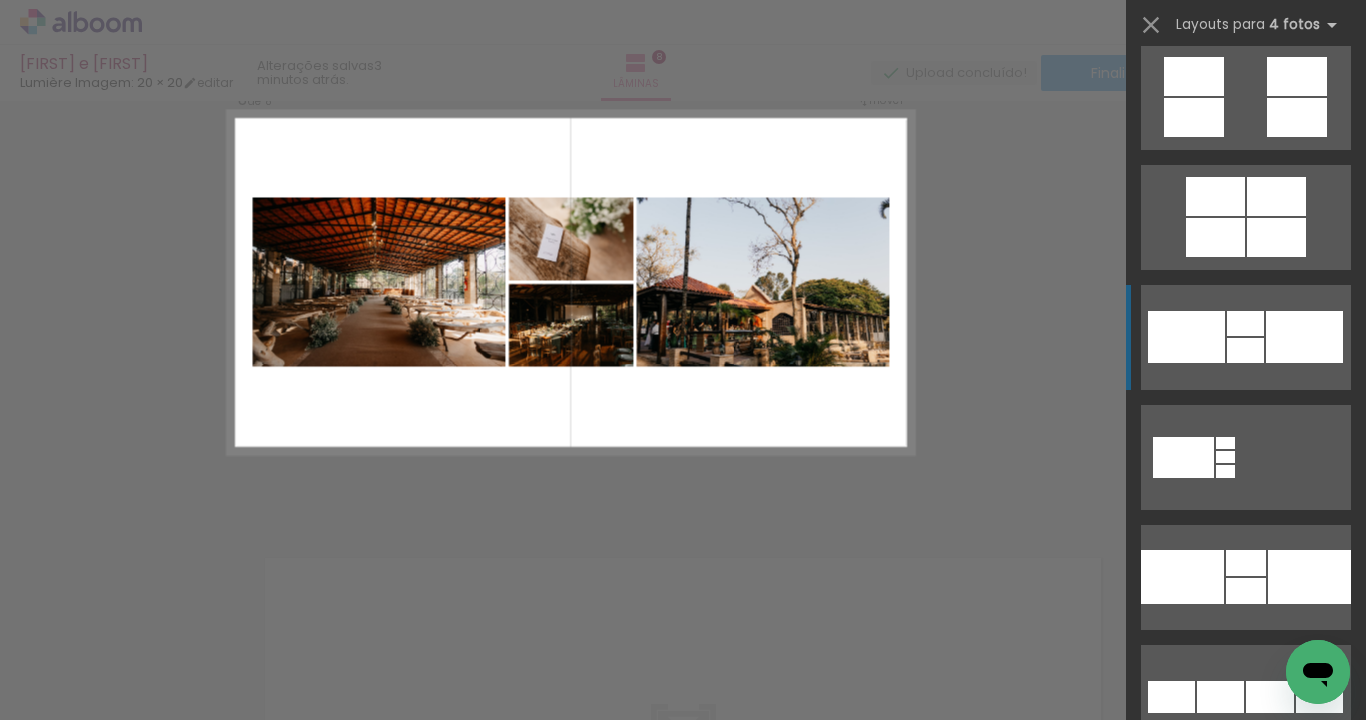 scroll, scrollTop: 2640, scrollLeft: 0, axis: vertical 